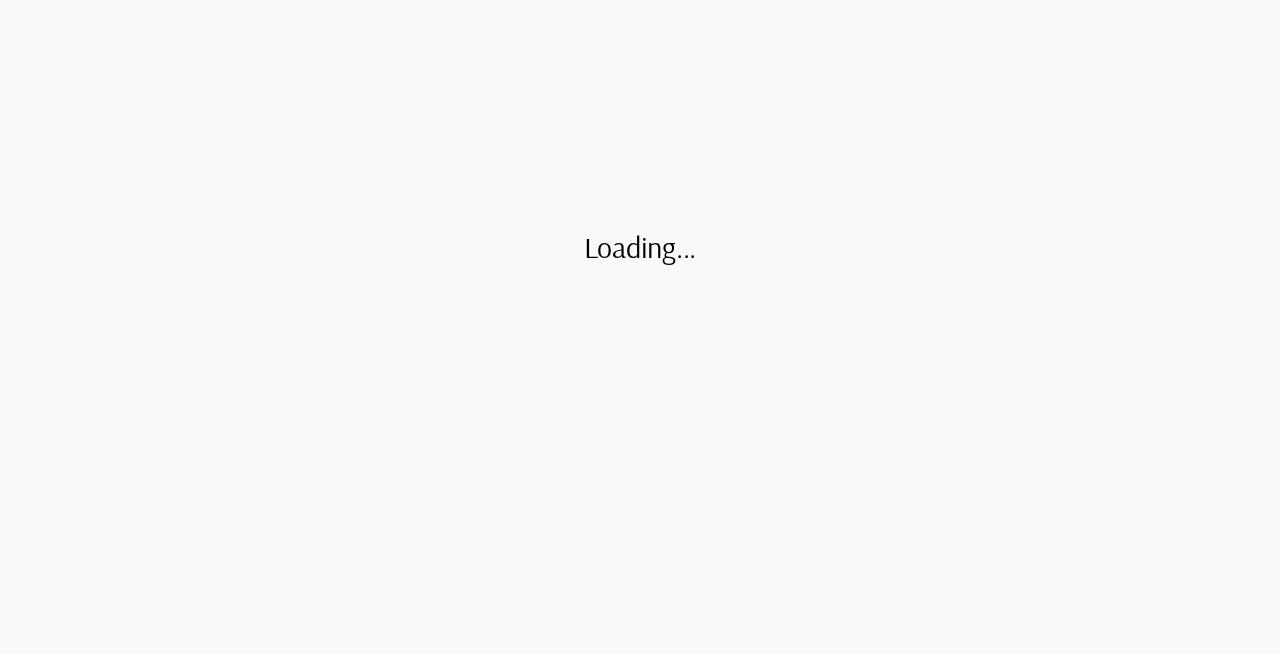 scroll, scrollTop: 0, scrollLeft: 0, axis: both 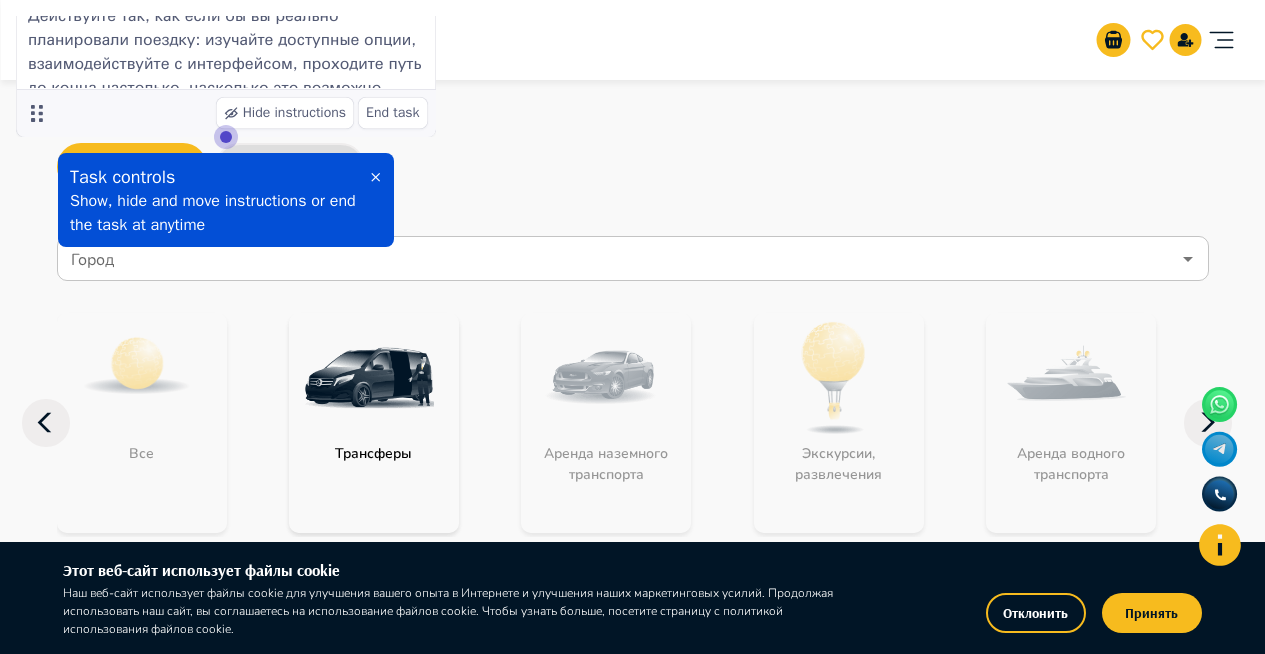 click at bounding box center [375, 177] 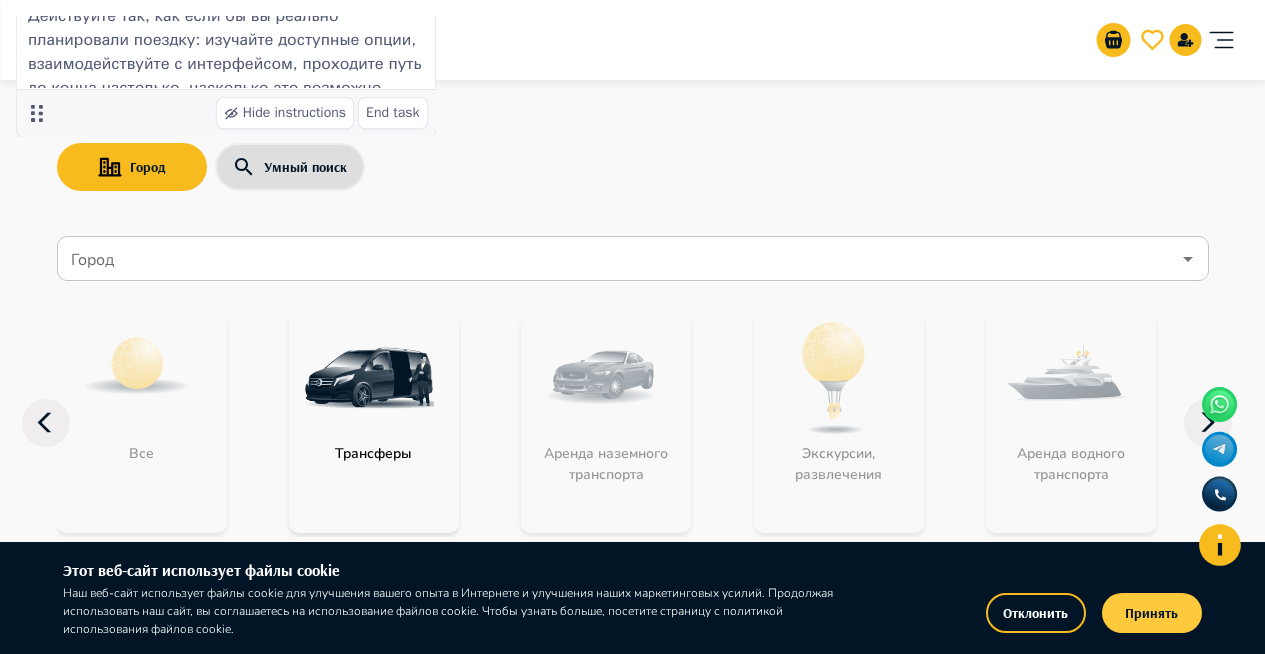 click on "Принять" at bounding box center (1152, 613) 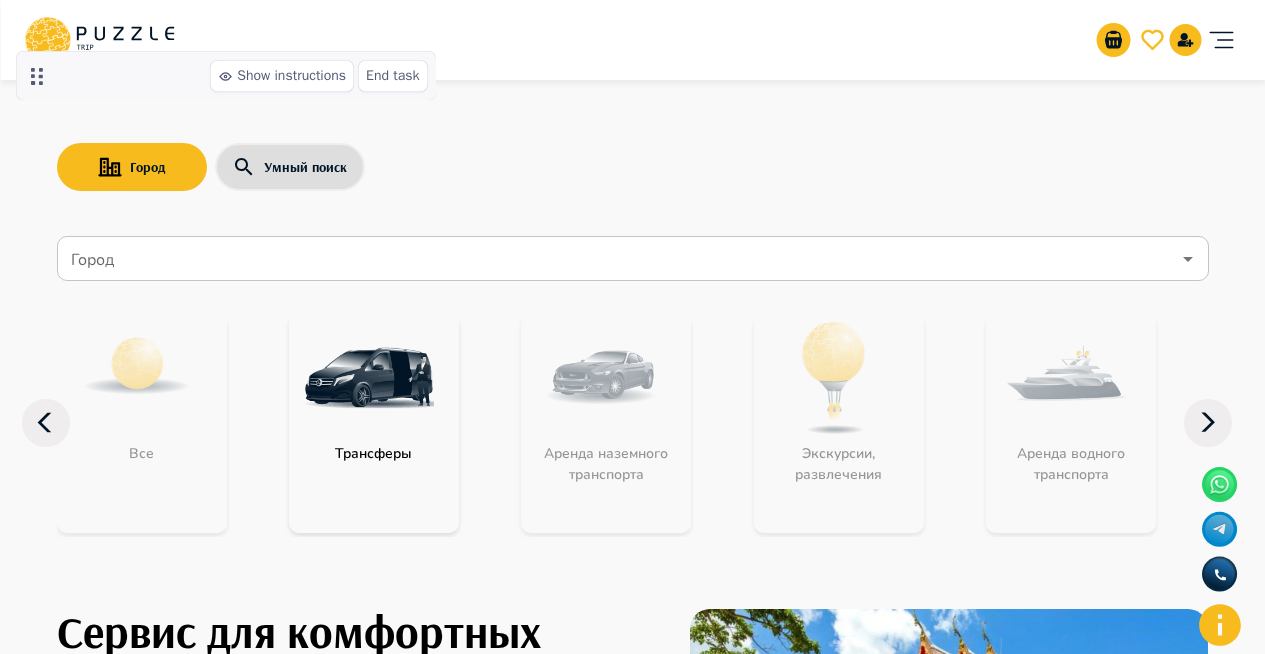 scroll, scrollTop: 572, scrollLeft: 0, axis: vertical 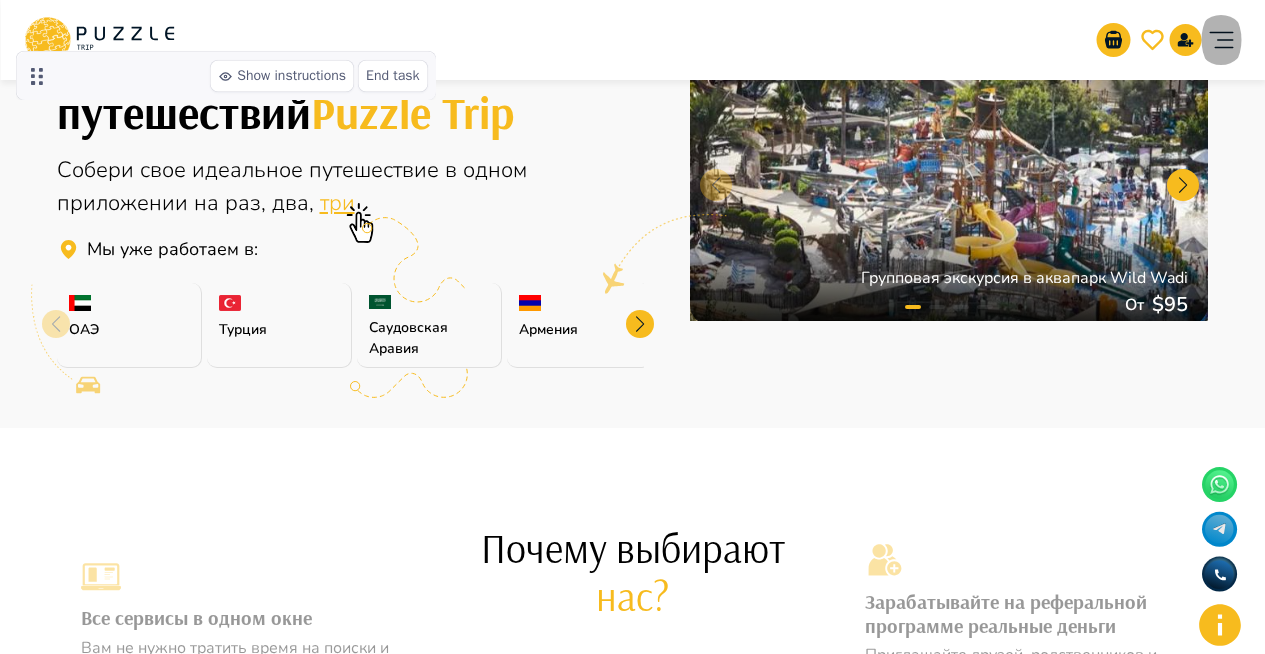 click 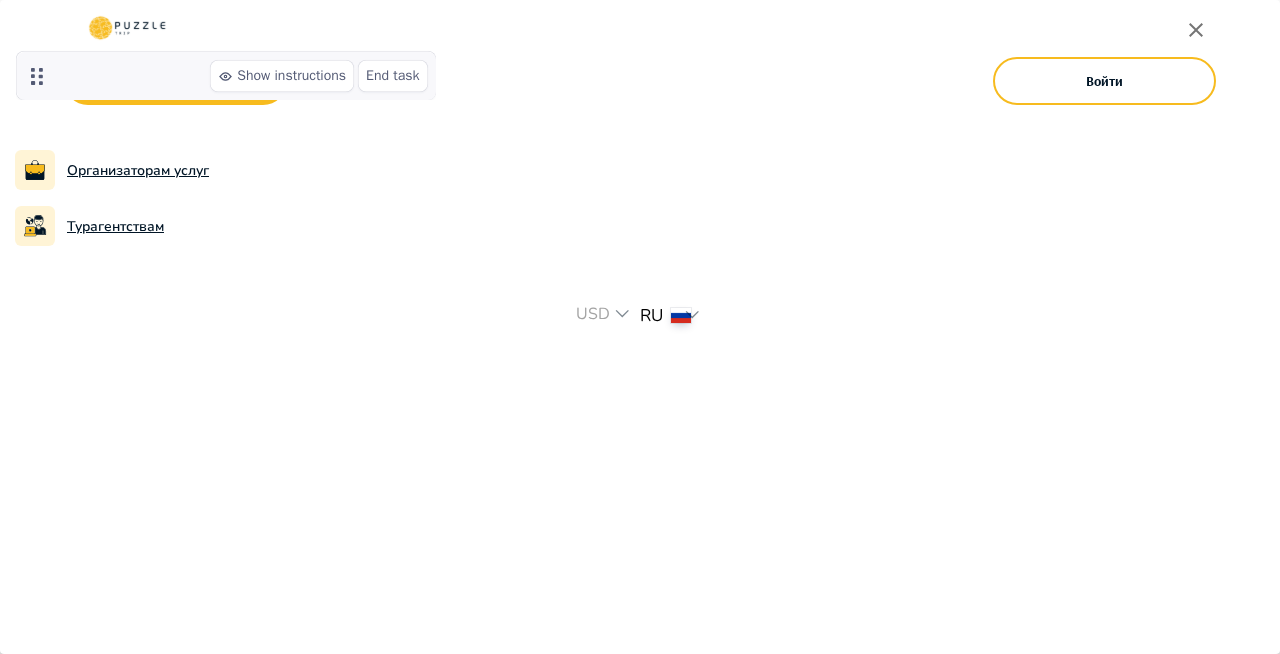 click 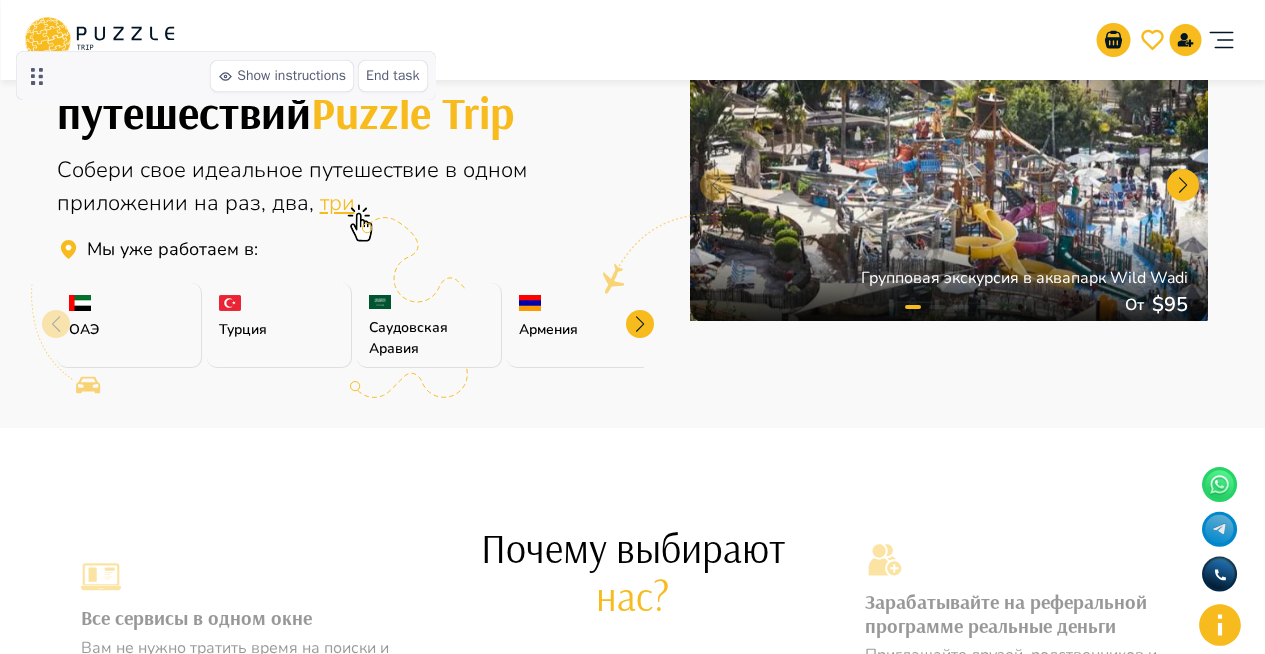 click on "ОАЭ" at bounding box center [129, 325] 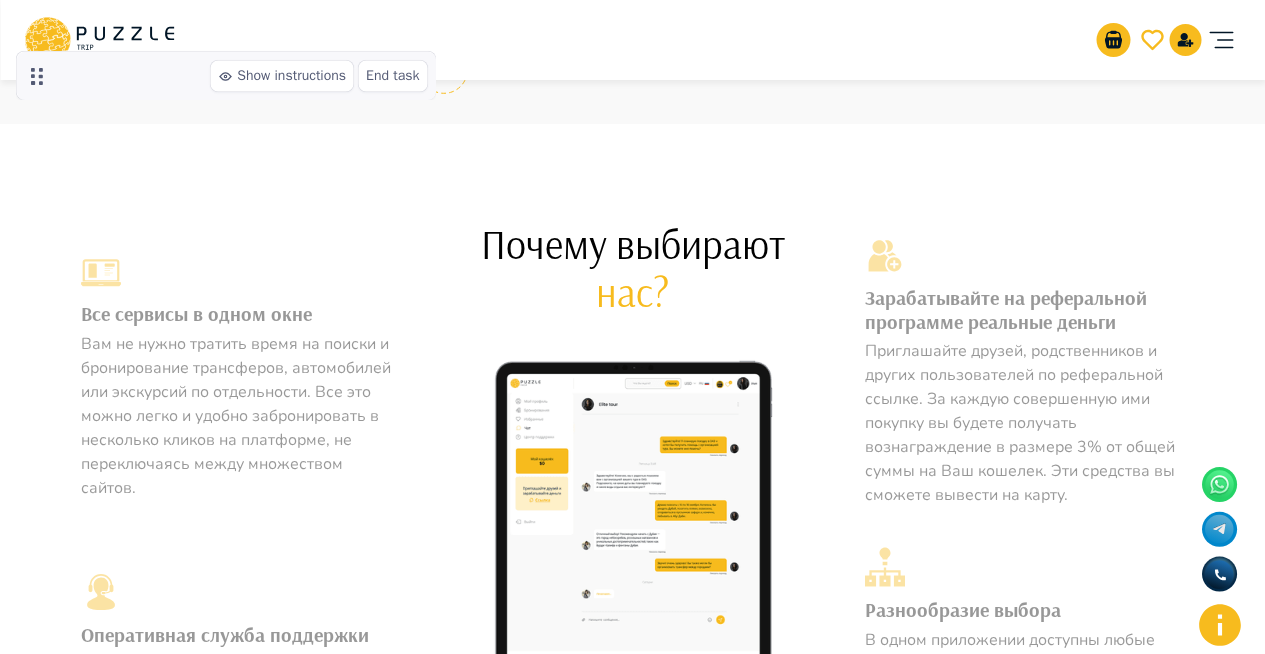 scroll, scrollTop: 892, scrollLeft: 0, axis: vertical 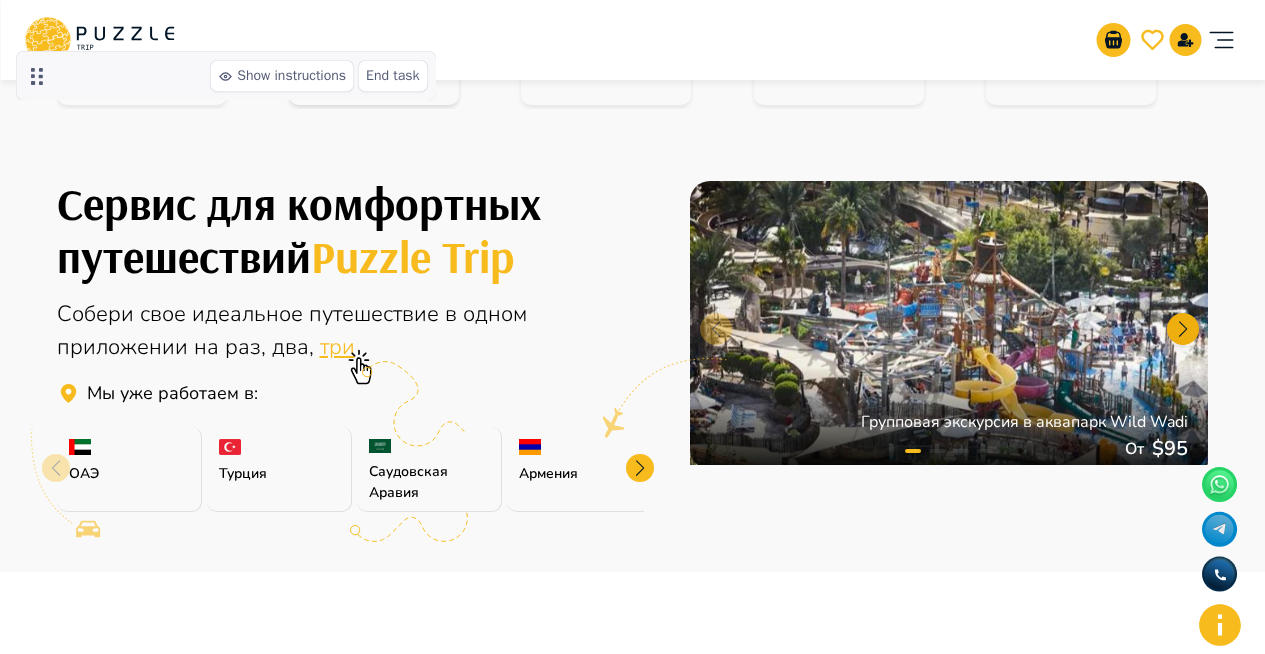 click at bounding box center (1183, 329) 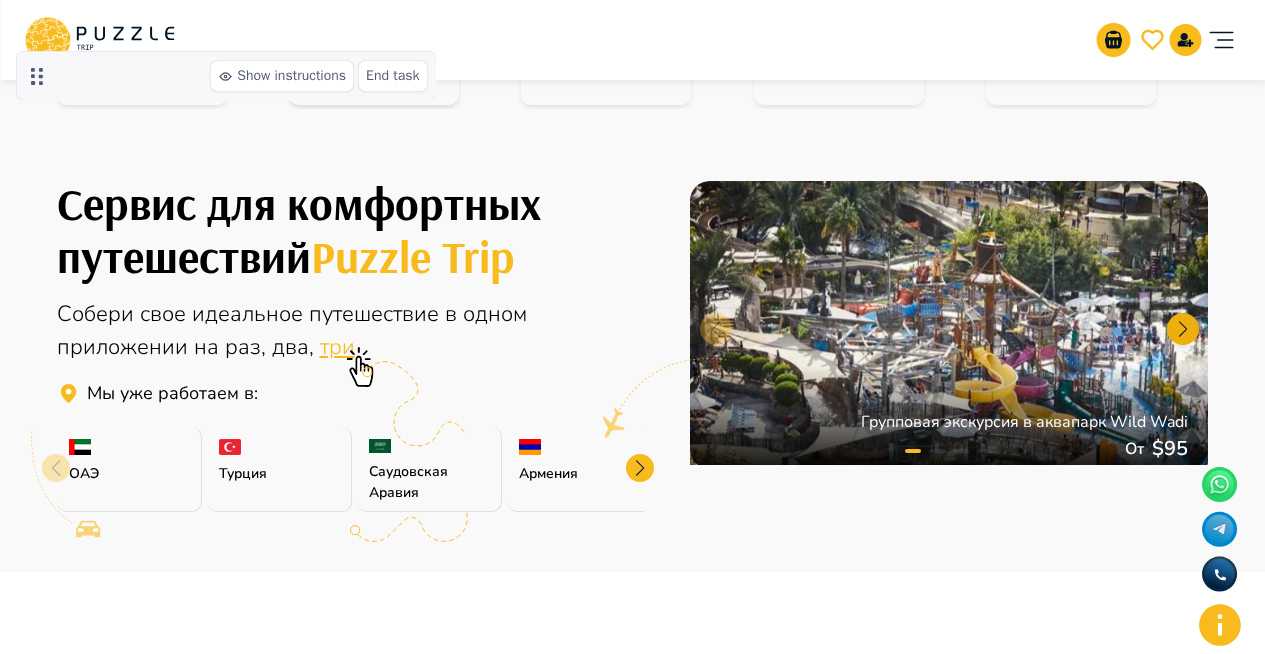 click at bounding box center [1183, 329] 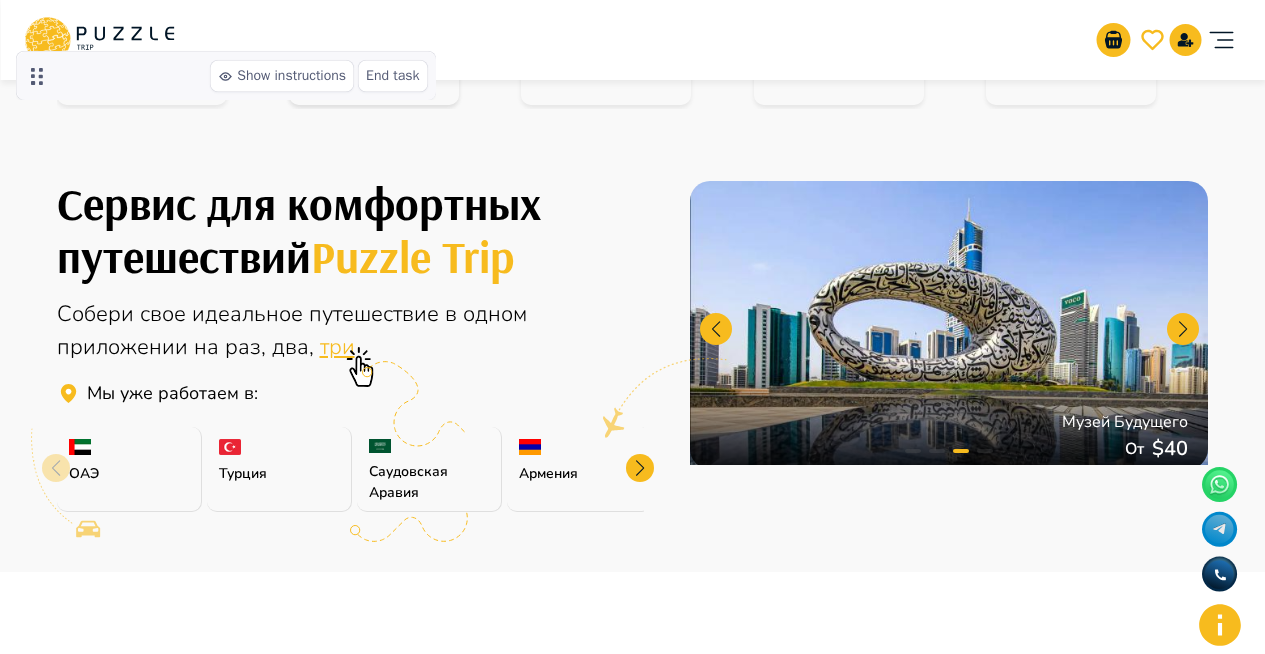 click 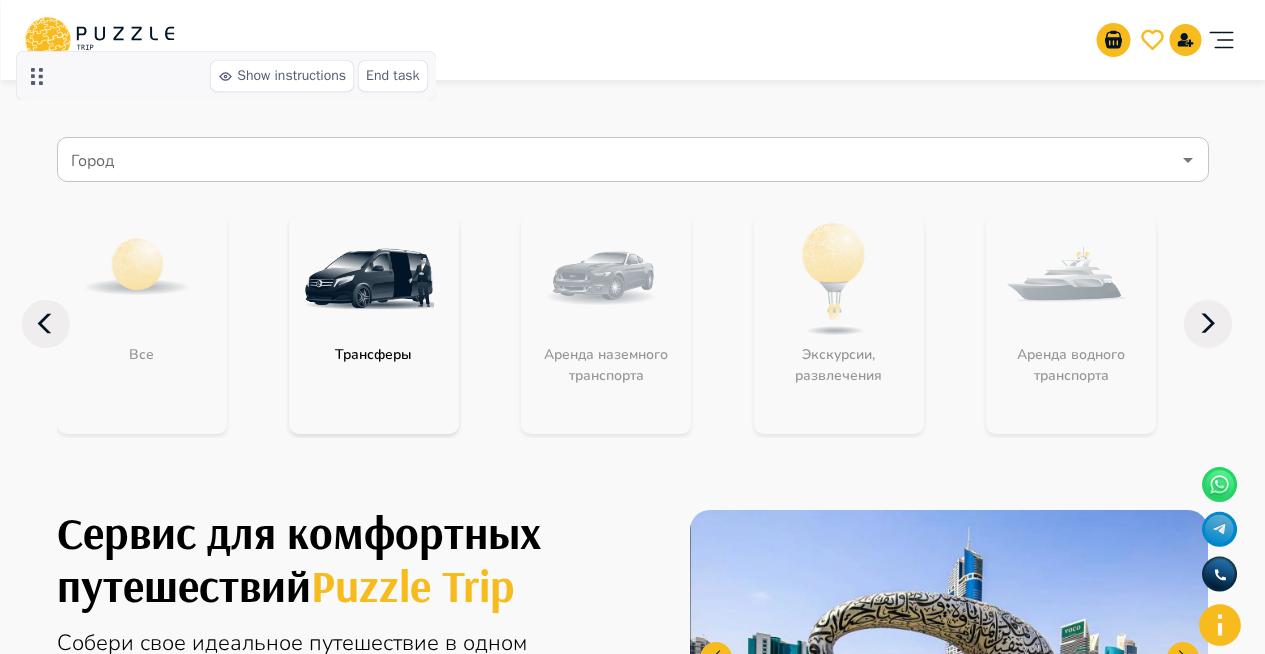 scroll, scrollTop: 96, scrollLeft: 0, axis: vertical 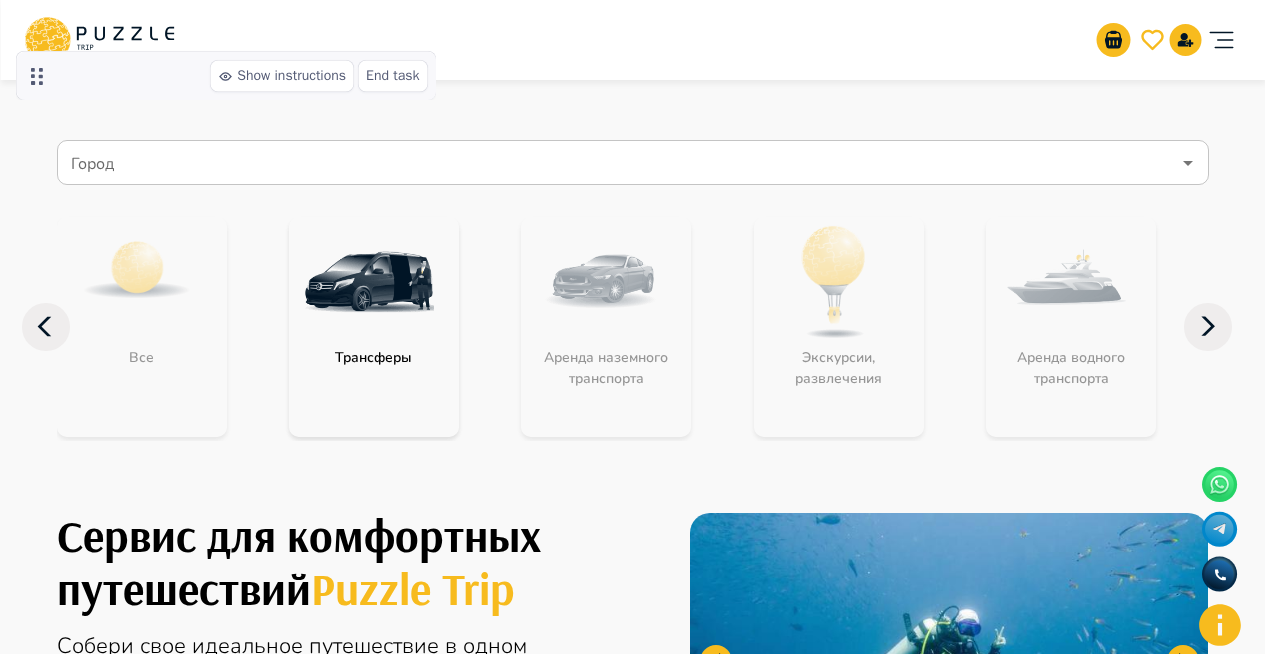 click on "Трансферы" at bounding box center (373, 357) 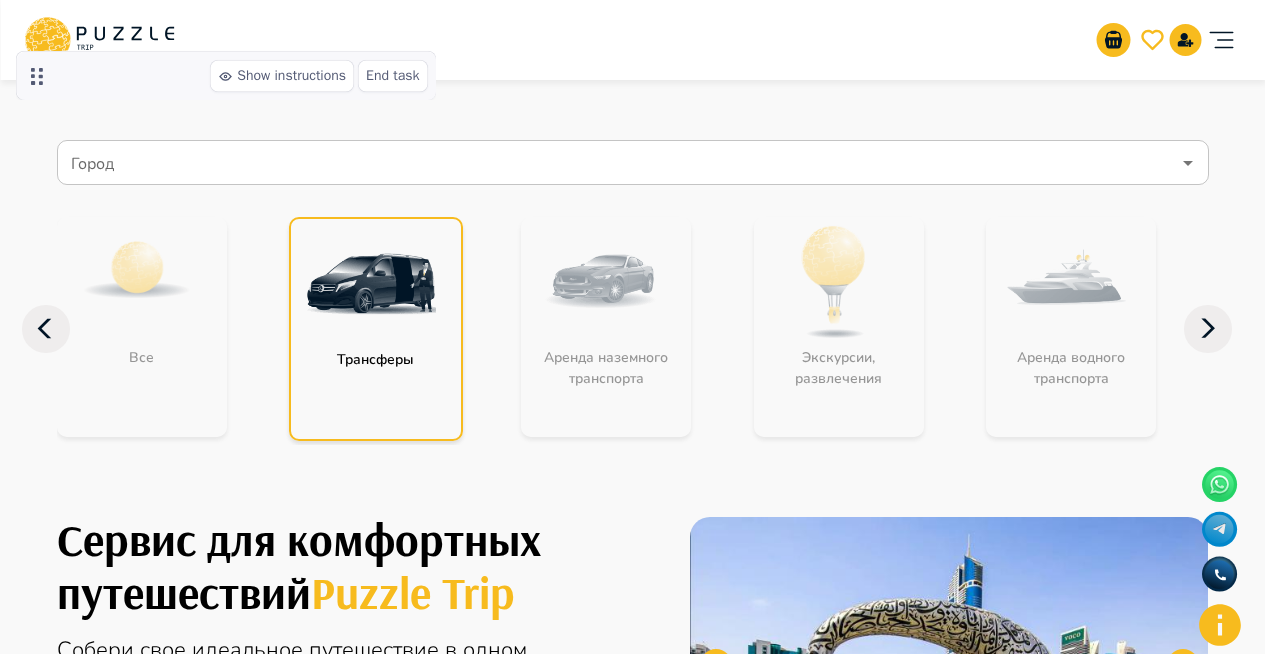 click at bounding box center [371, 284] 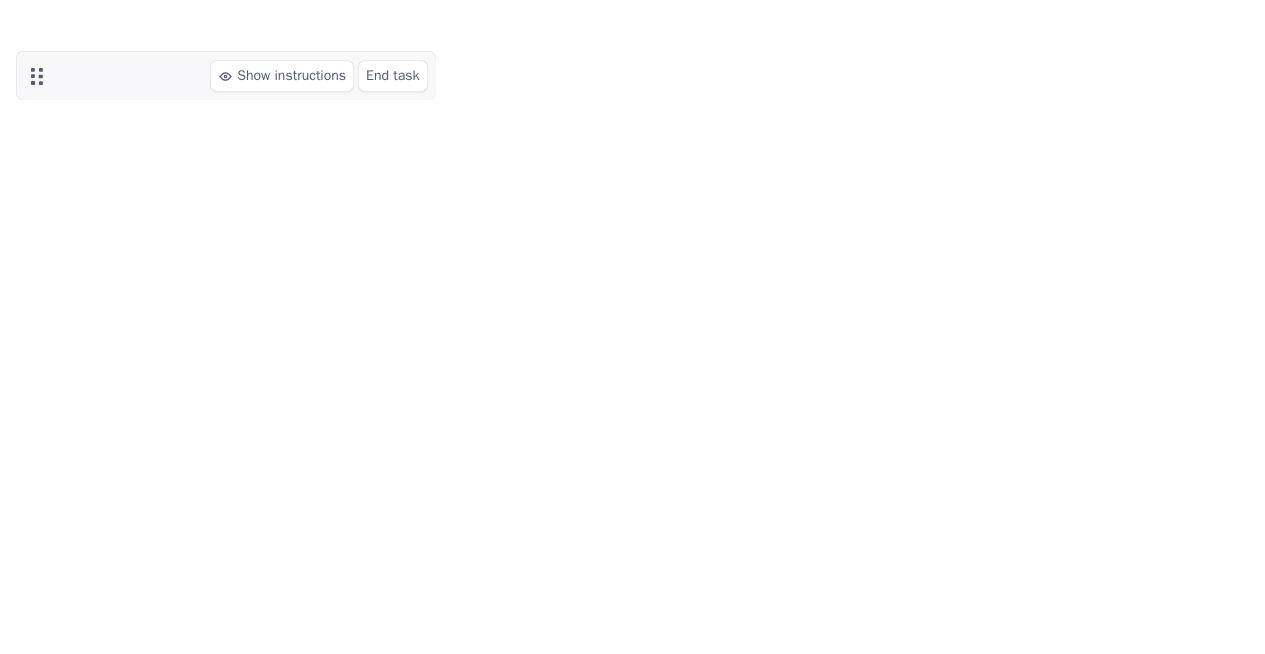 scroll, scrollTop: 0, scrollLeft: 0, axis: both 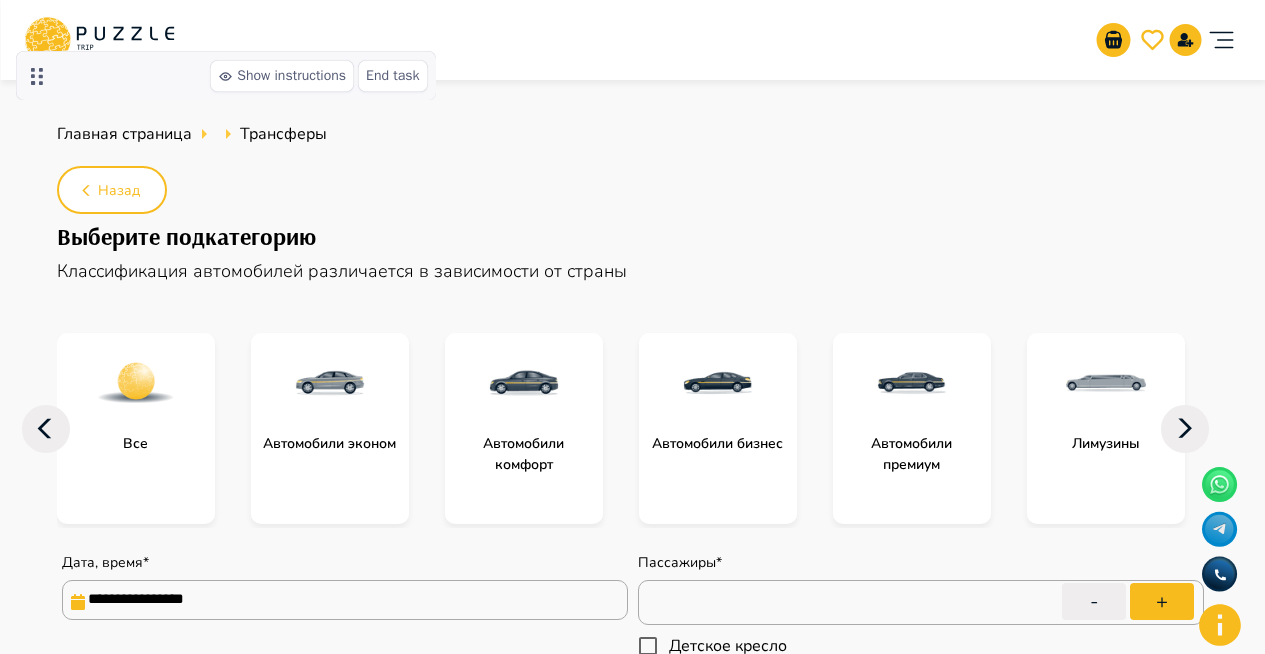 click at bounding box center (1106, 383) 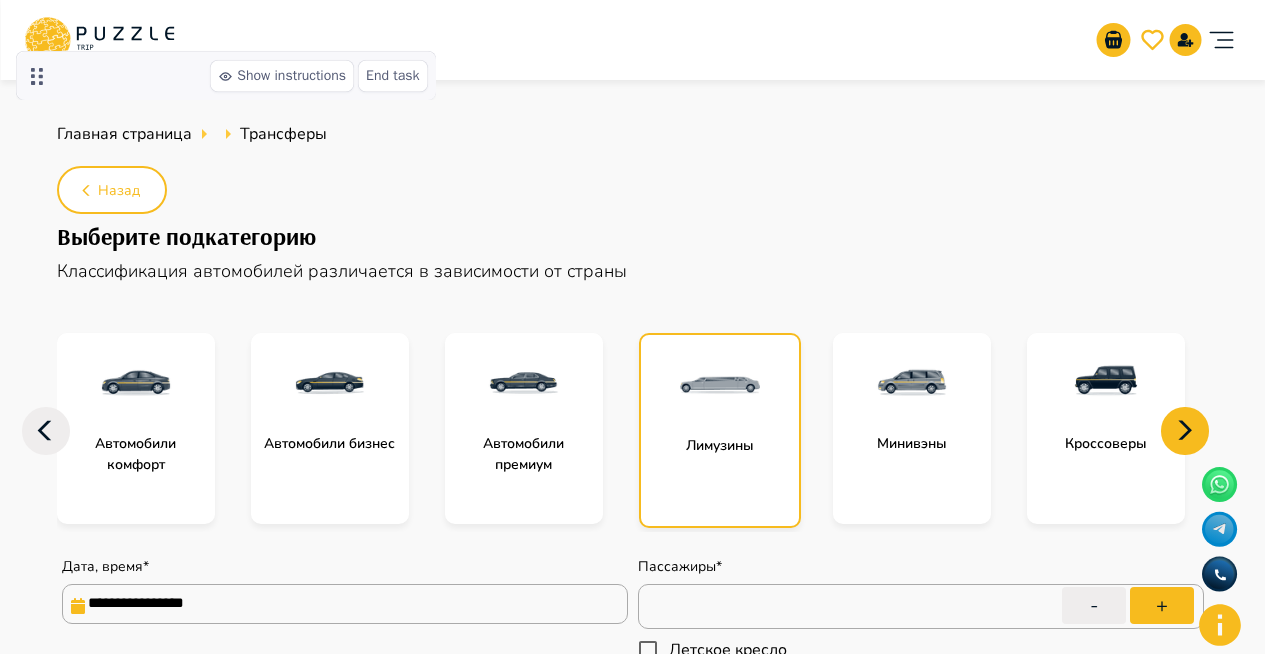 click at bounding box center (326, 731) 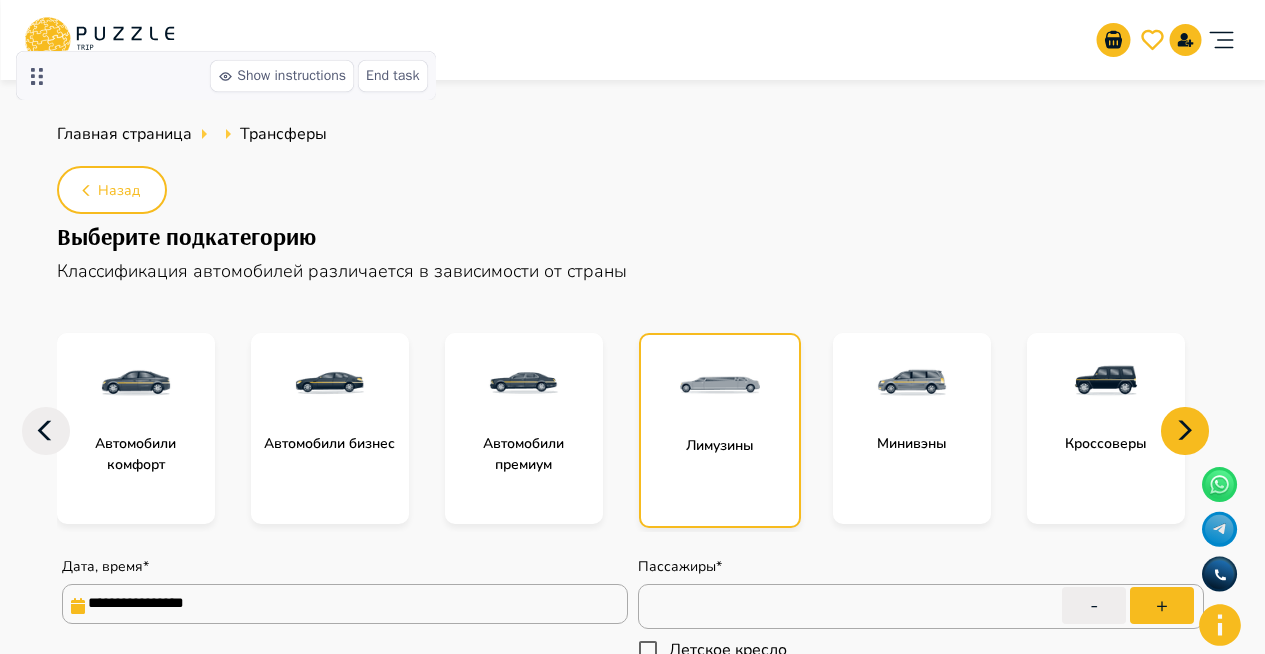 scroll, scrollTop: 572, scrollLeft: 0, axis: vertical 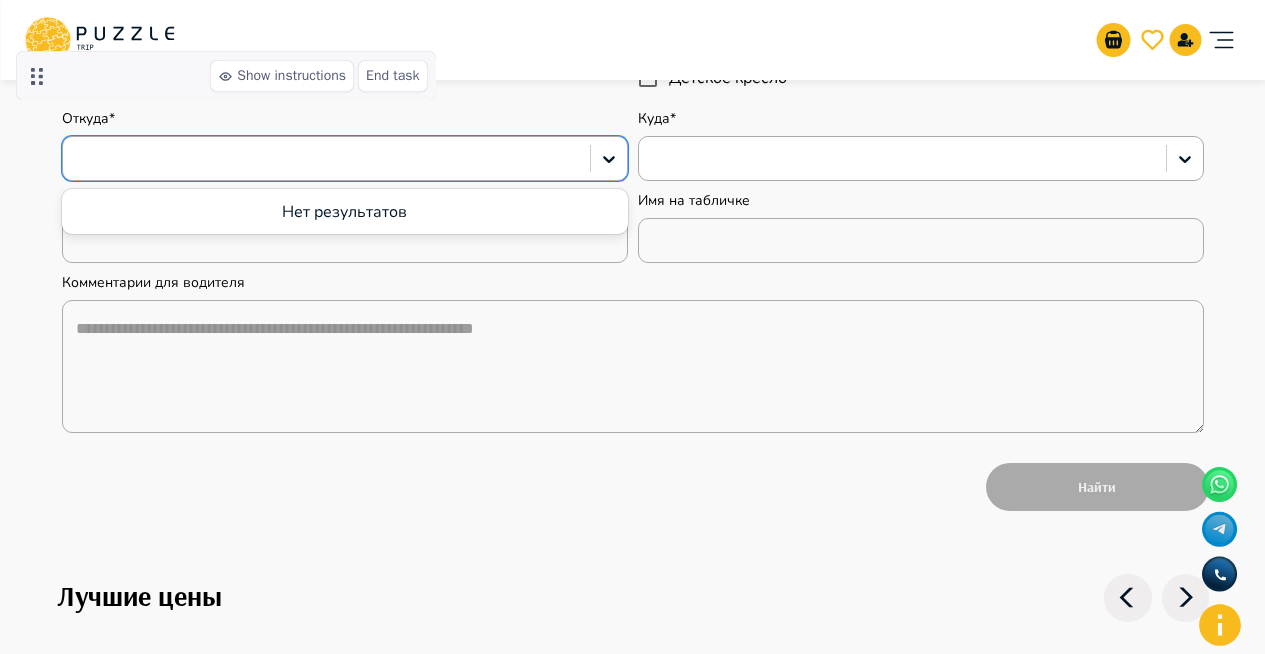 click on "Нет результатов" at bounding box center (345, 212) 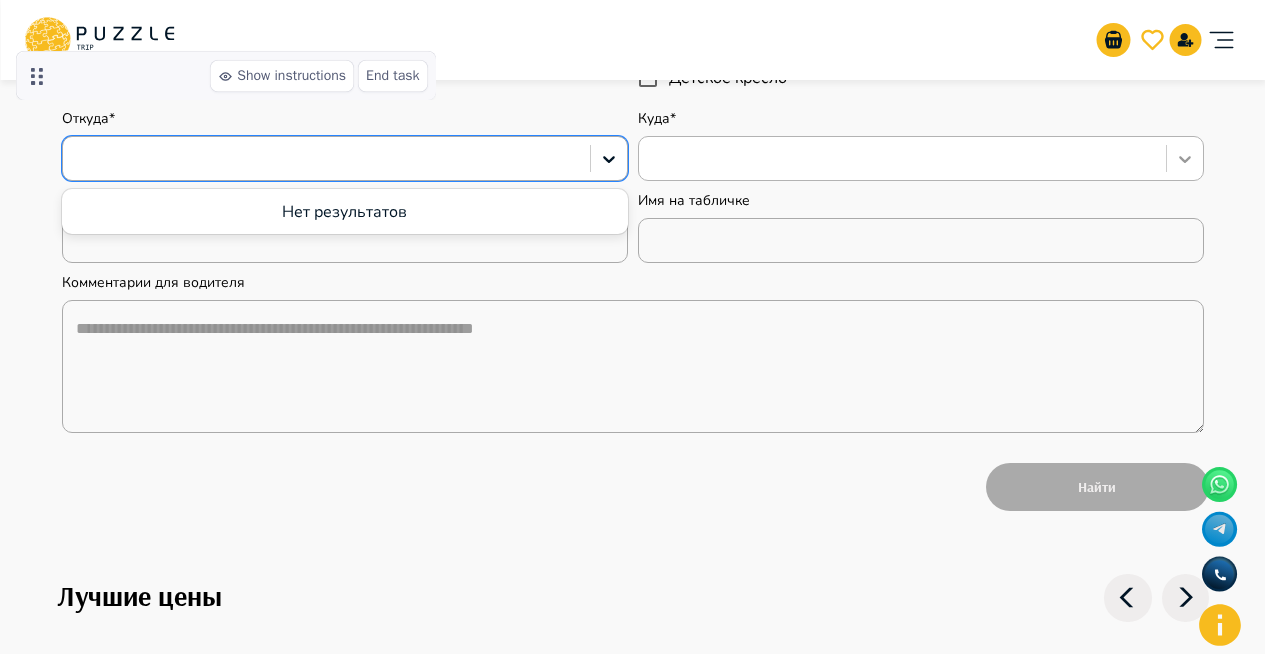 click 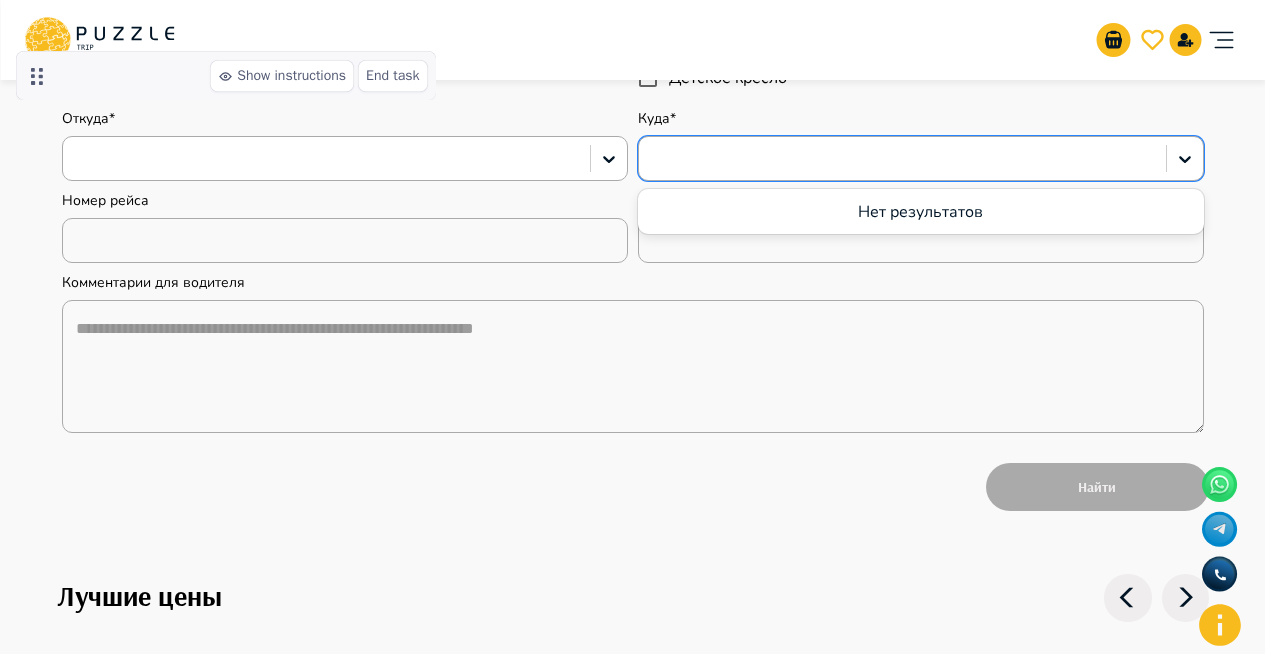 click on "Нет результатов" at bounding box center (921, 212) 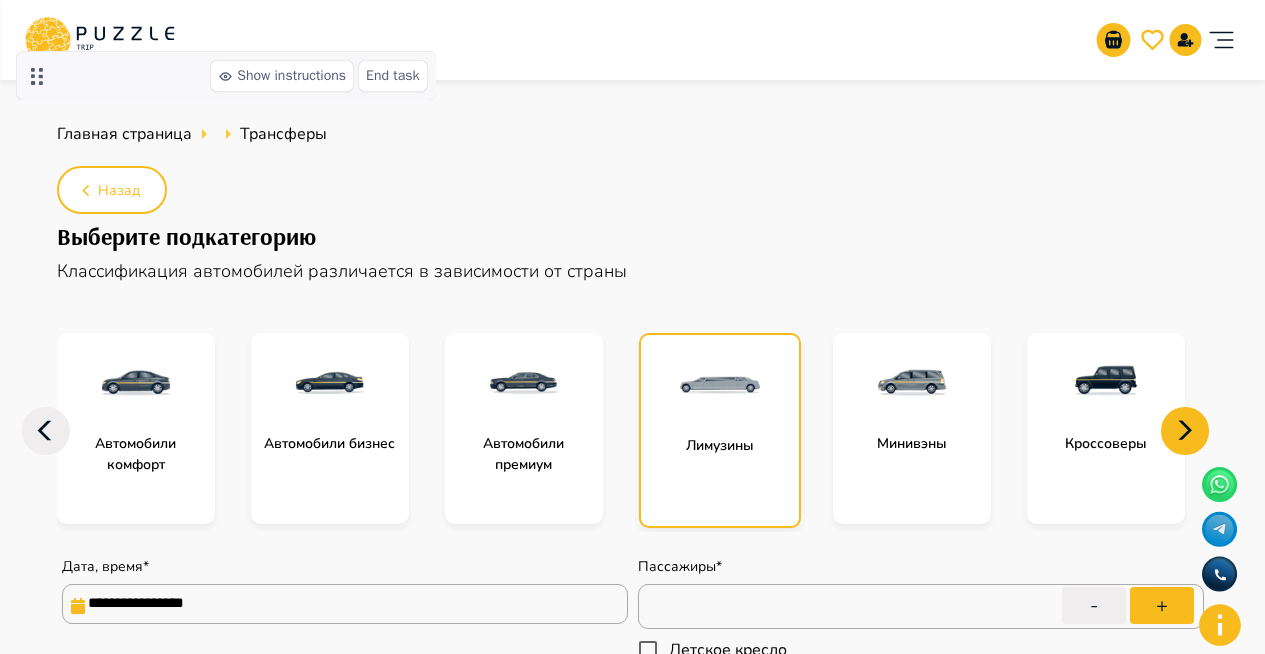 click at bounding box center (1106, 383) 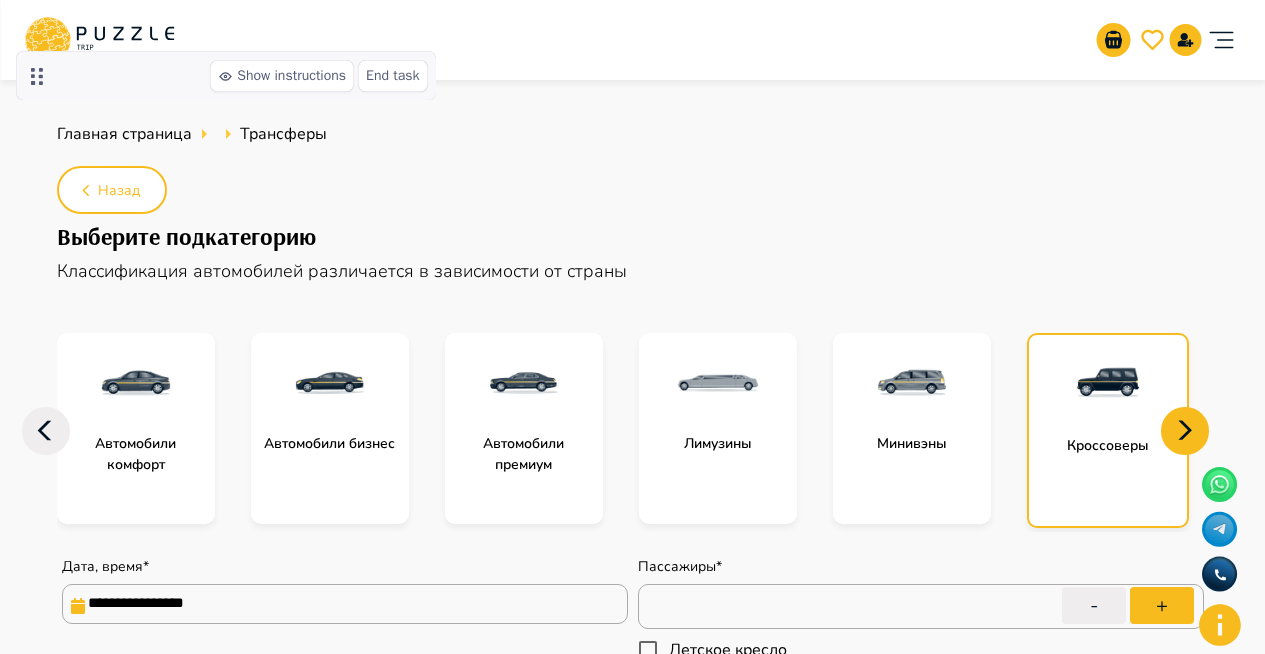type on "*" 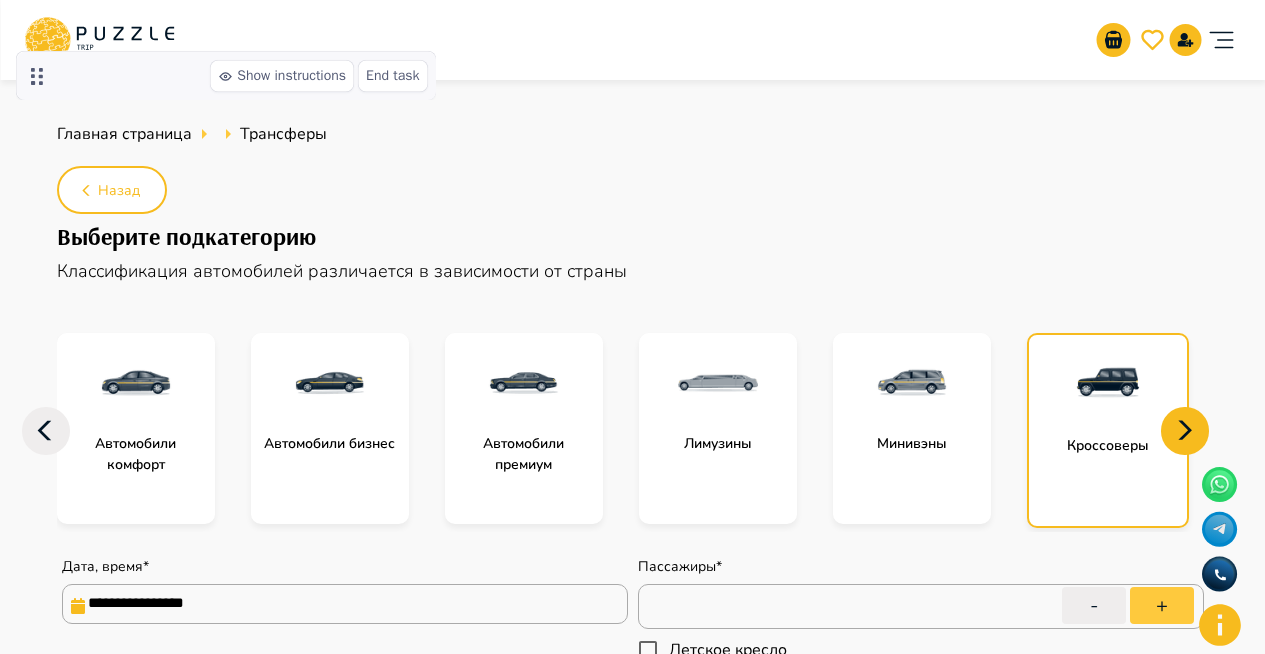 click on "+" at bounding box center [1162, 605] 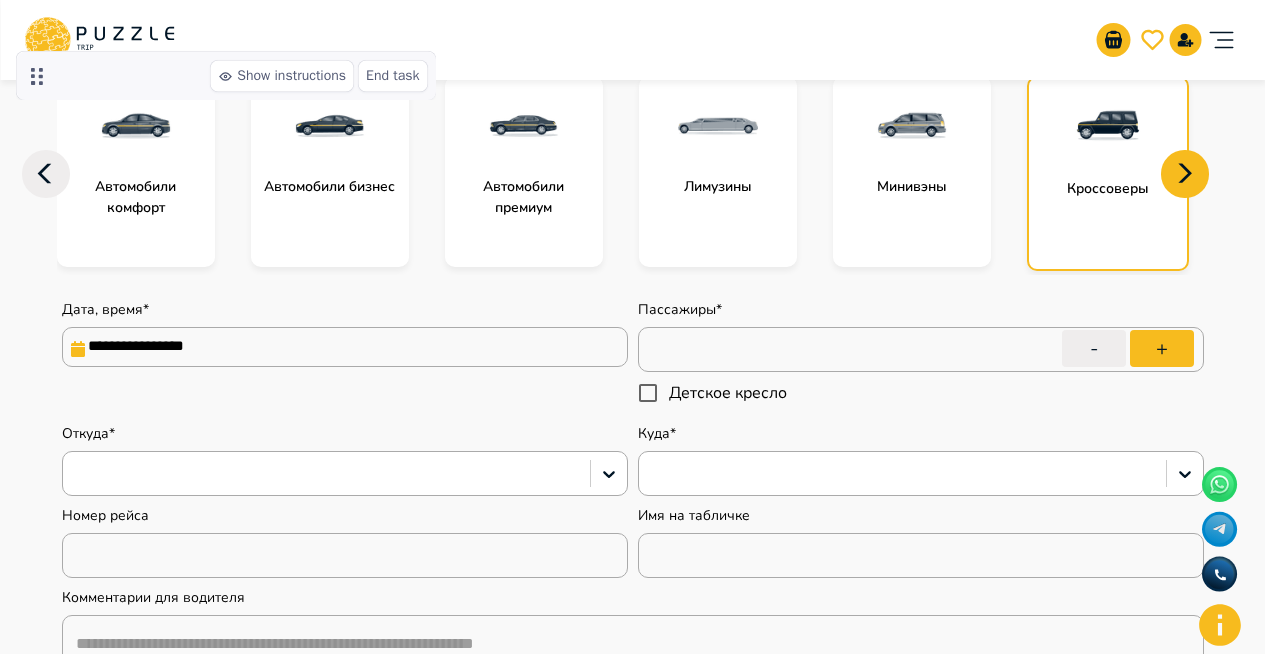 scroll, scrollTop: 280, scrollLeft: 0, axis: vertical 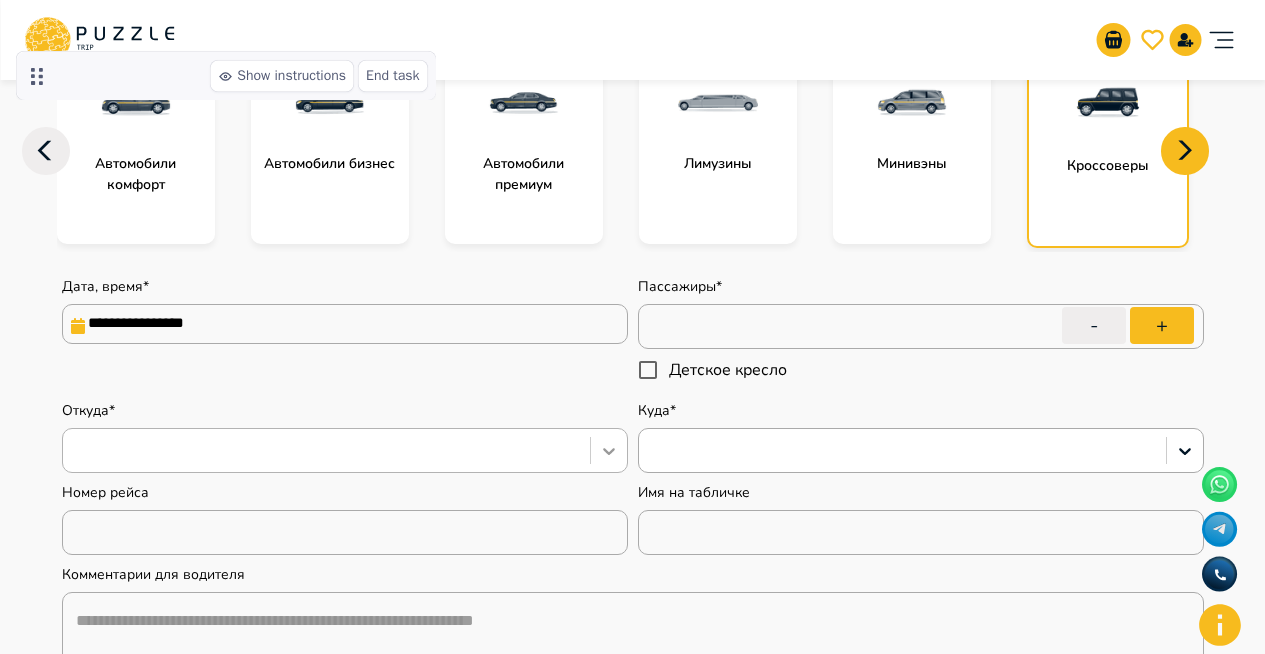 click 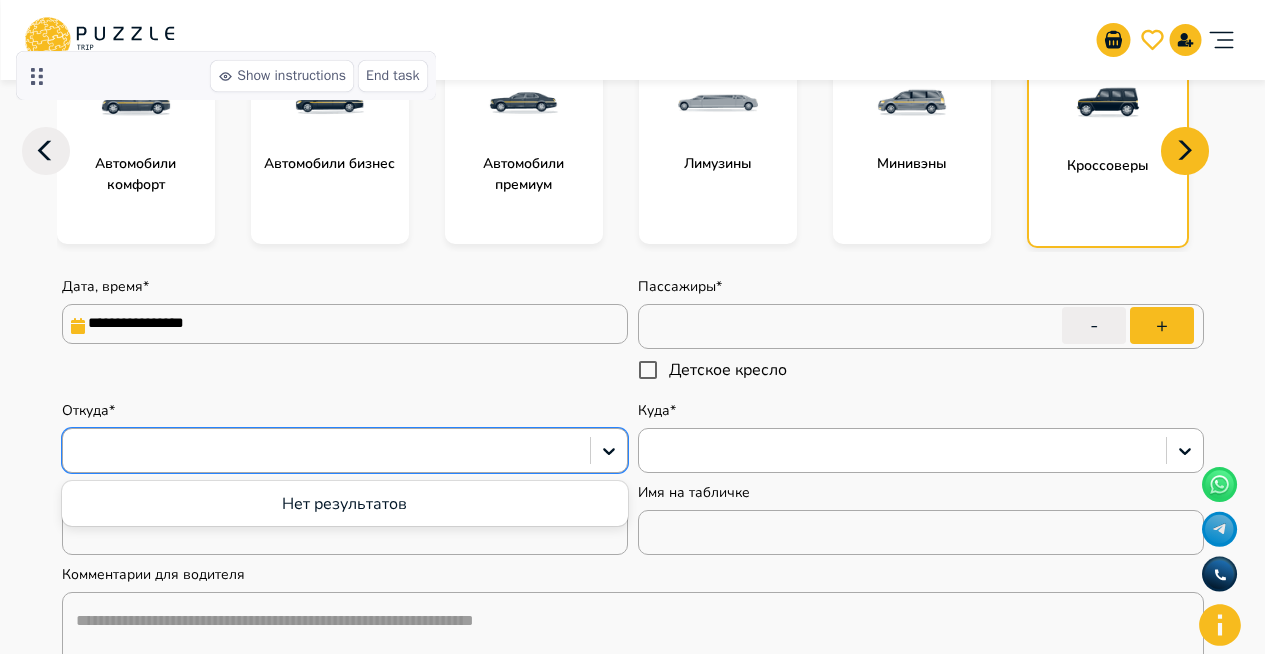 click on "Нет результатов" at bounding box center (345, 504) 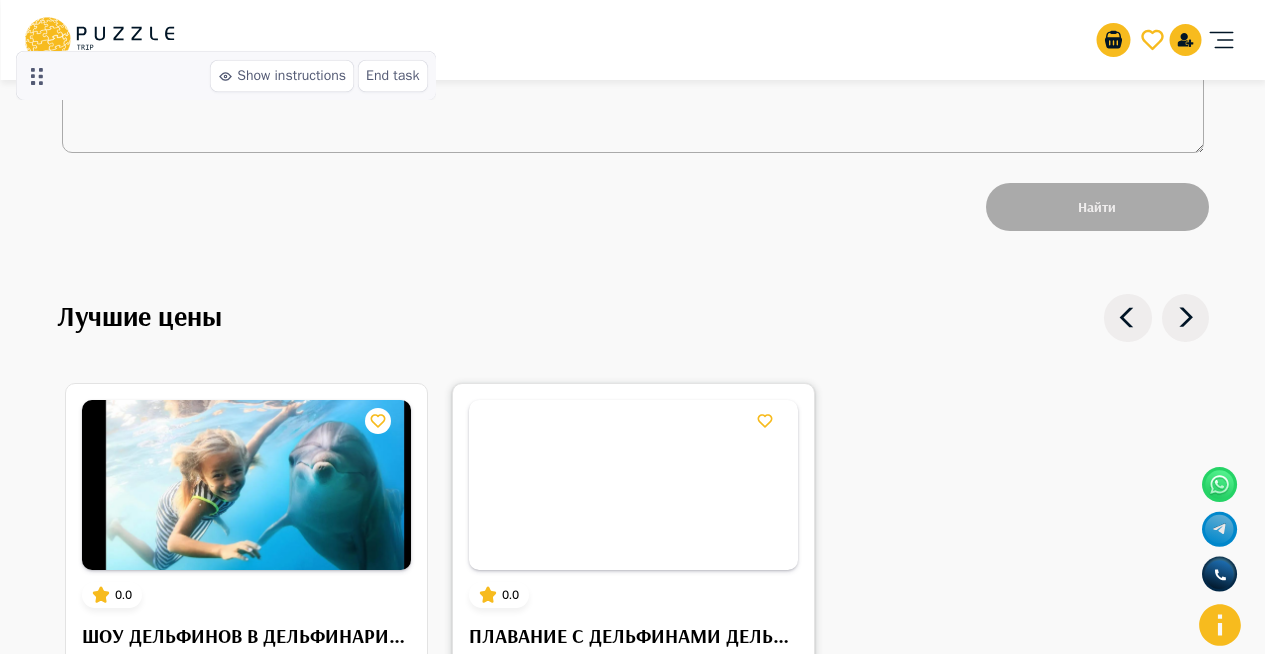 click at bounding box center [633, 485] 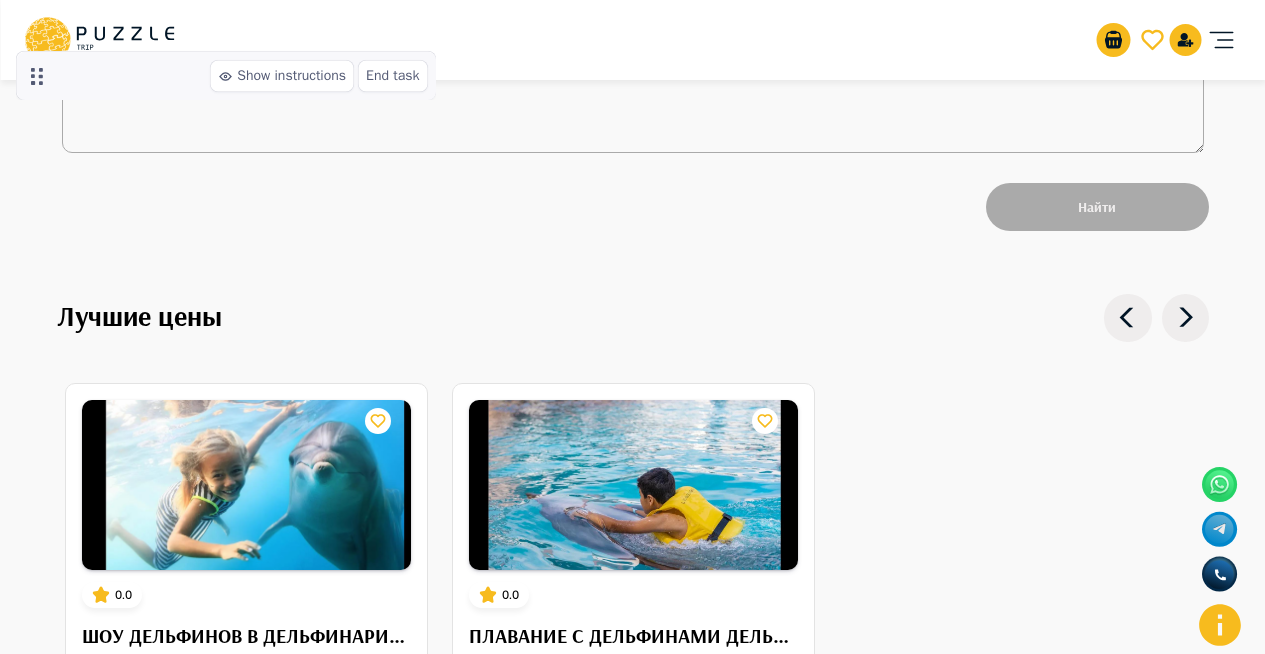 scroll, scrollTop: 280, scrollLeft: 0, axis: vertical 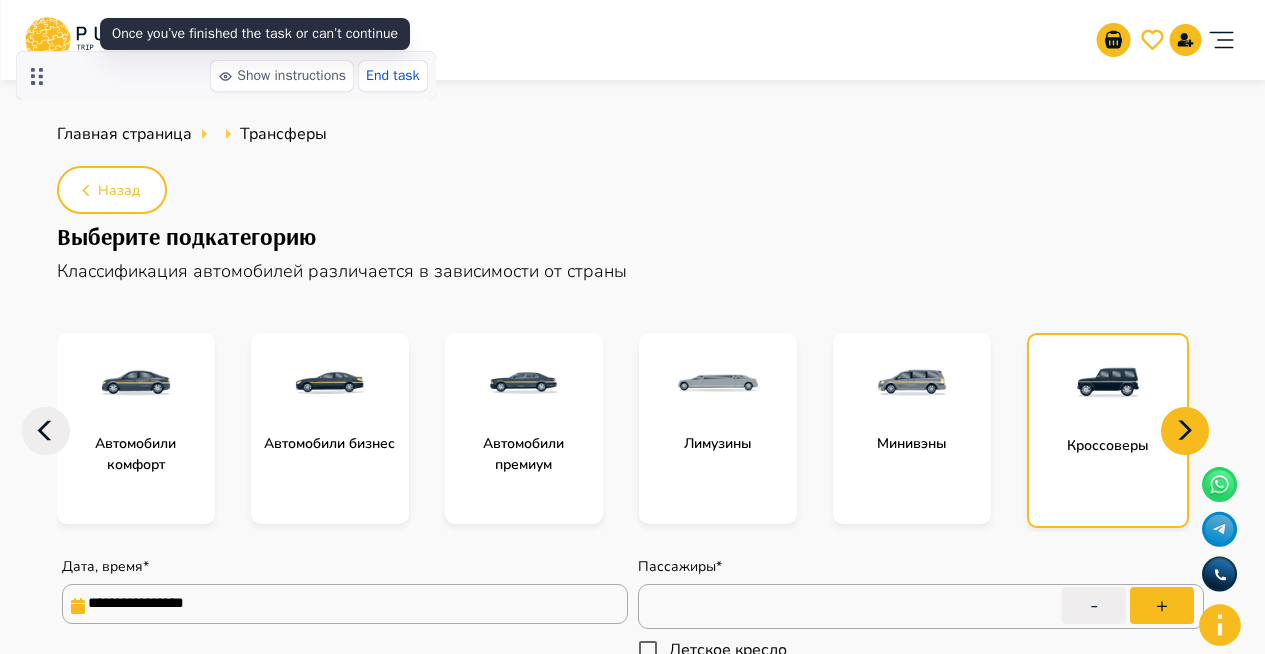 click on "End task" at bounding box center (392, 76) 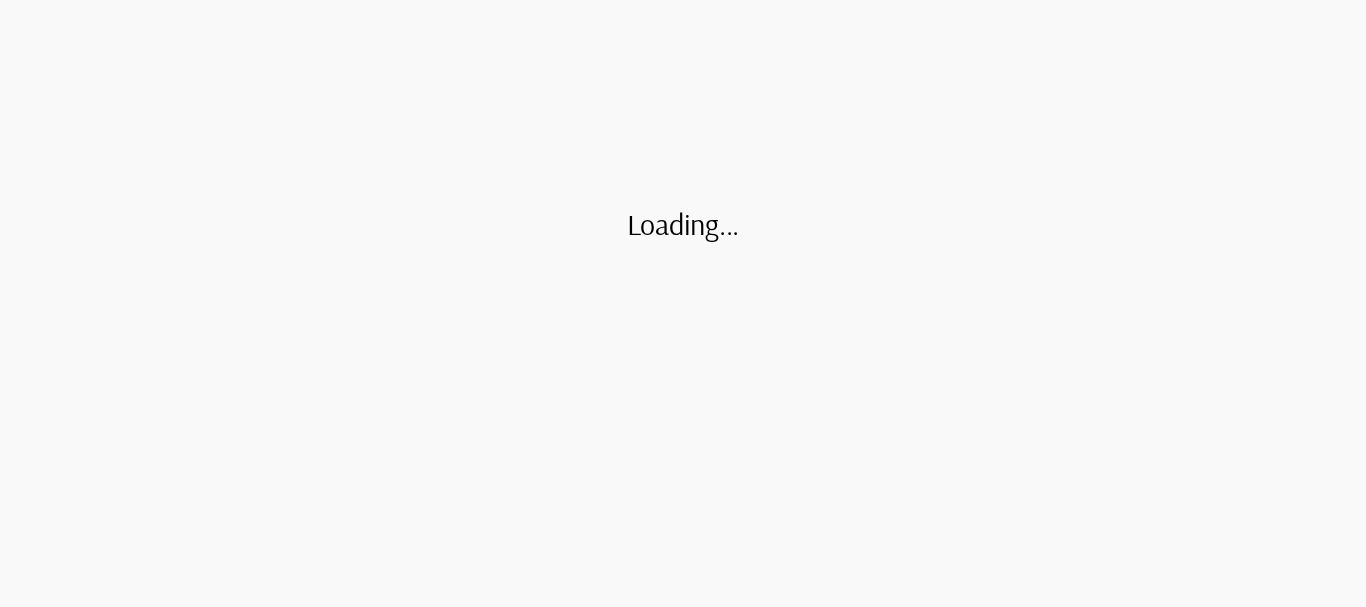 scroll, scrollTop: 0, scrollLeft: 0, axis: both 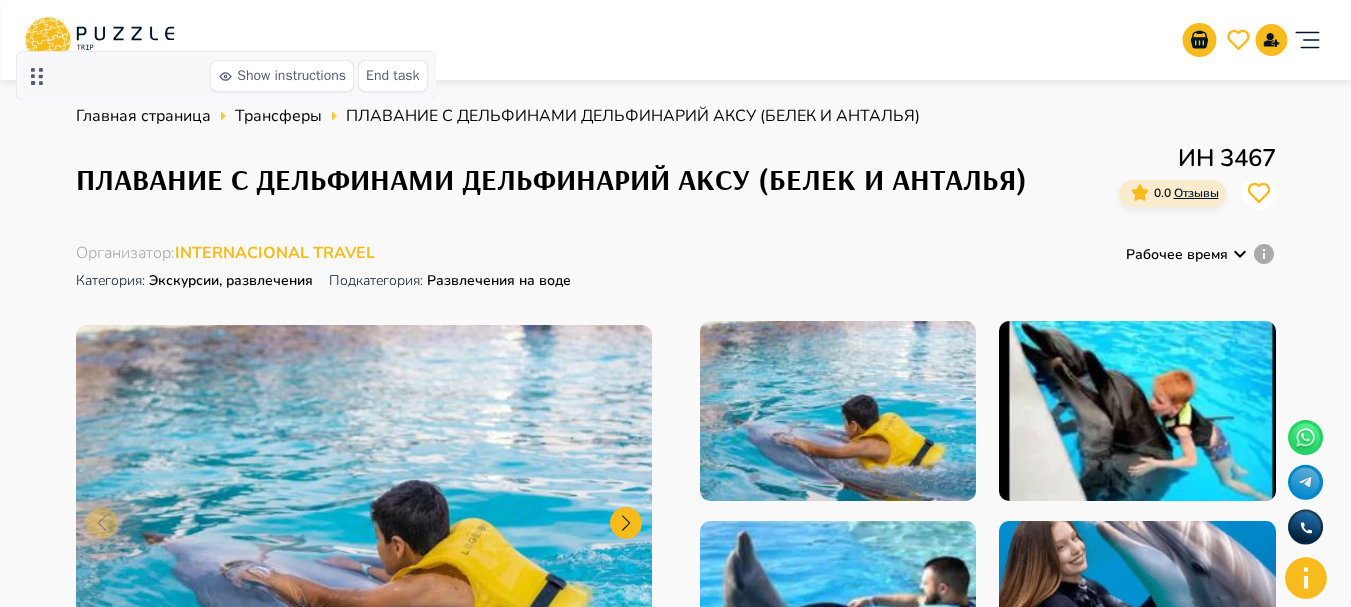 click at bounding box center [1137, 411] 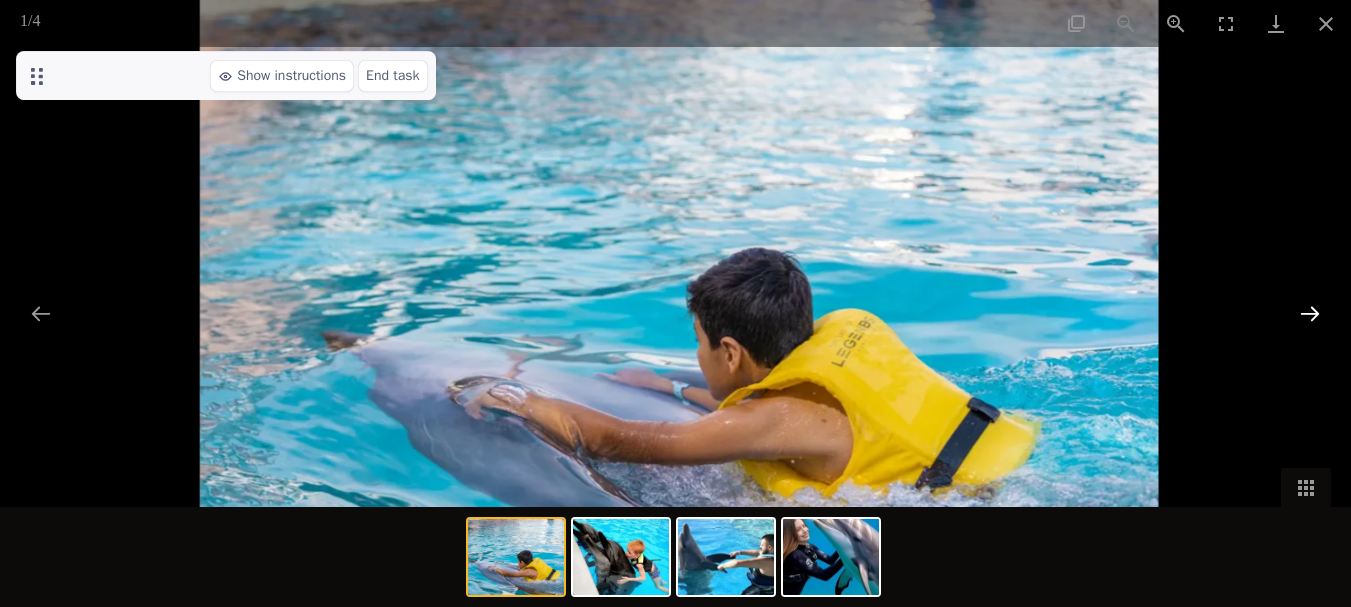 click at bounding box center [1310, 313] 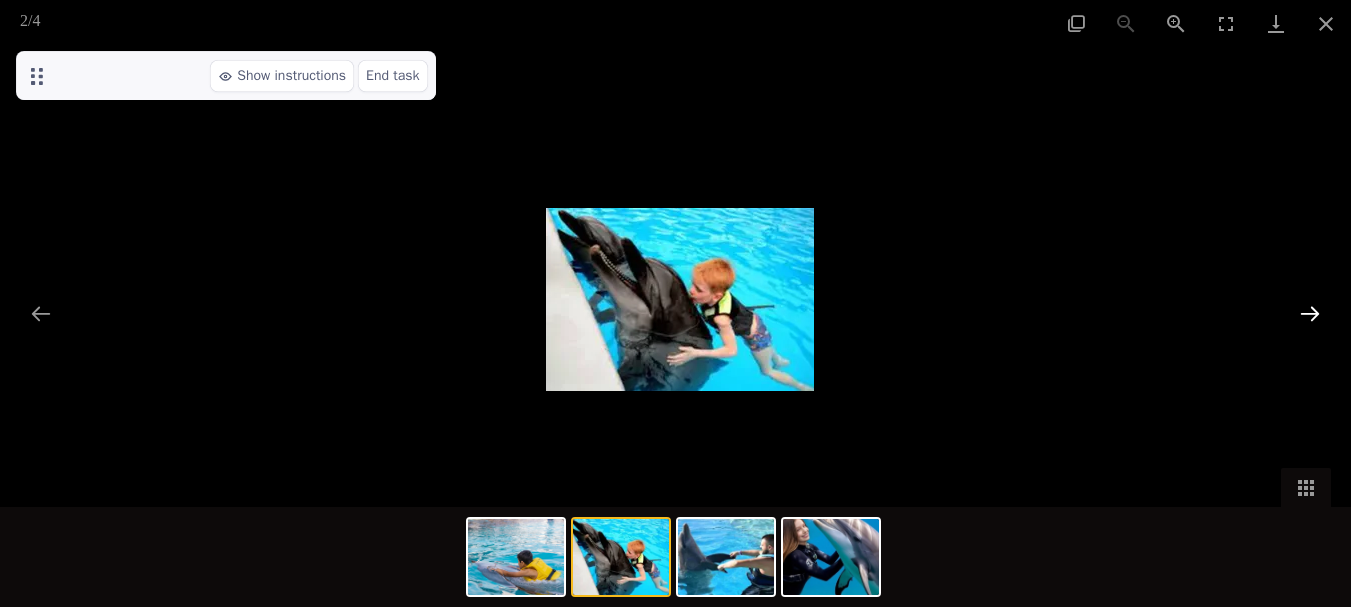 click at bounding box center (1310, 313) 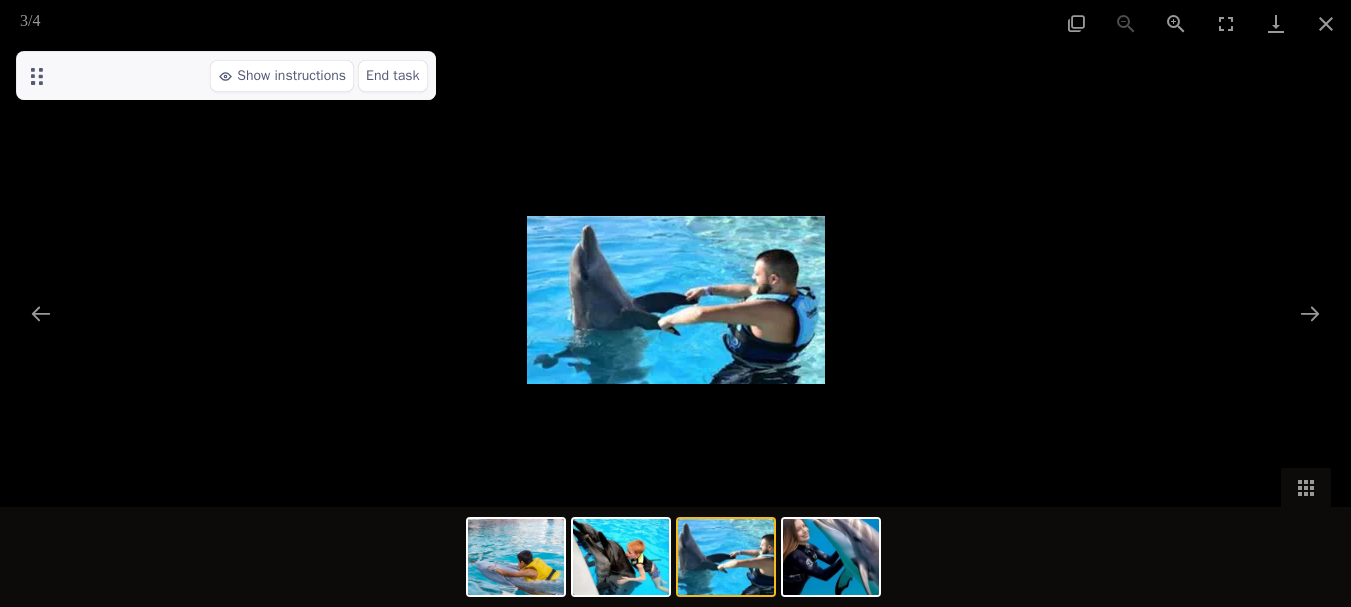 scroll, scrollTop: 2124, scrollLeft: 0, axis: vertical 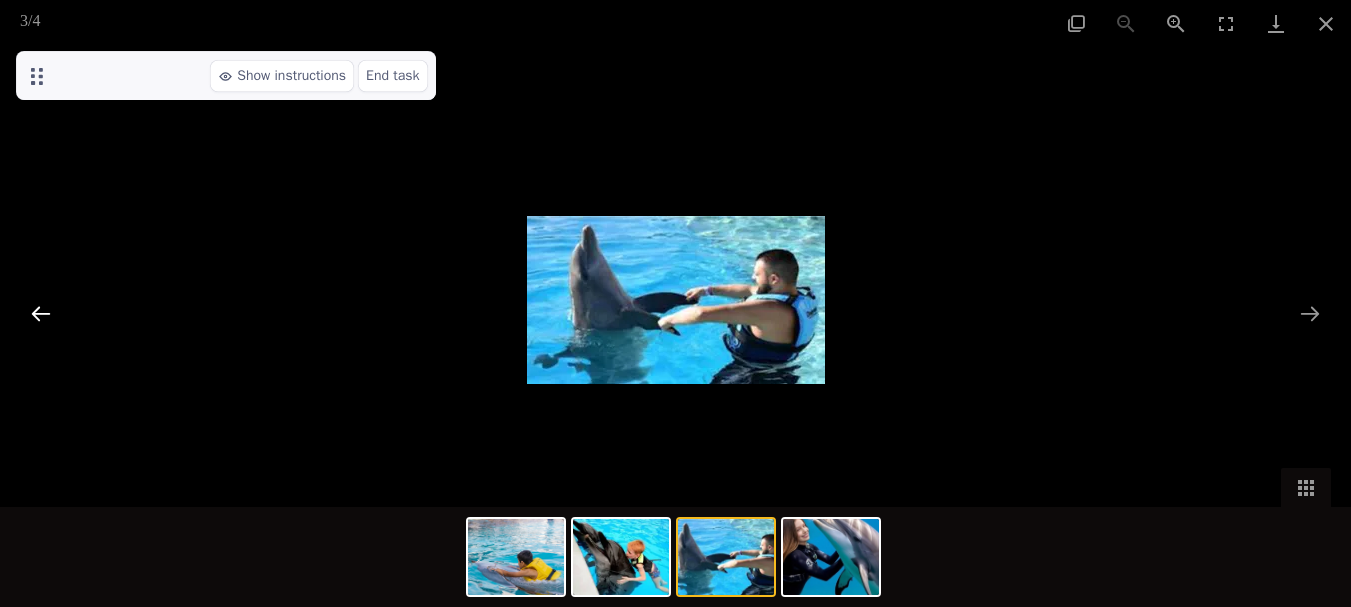 click at bounding box center [41, 313] 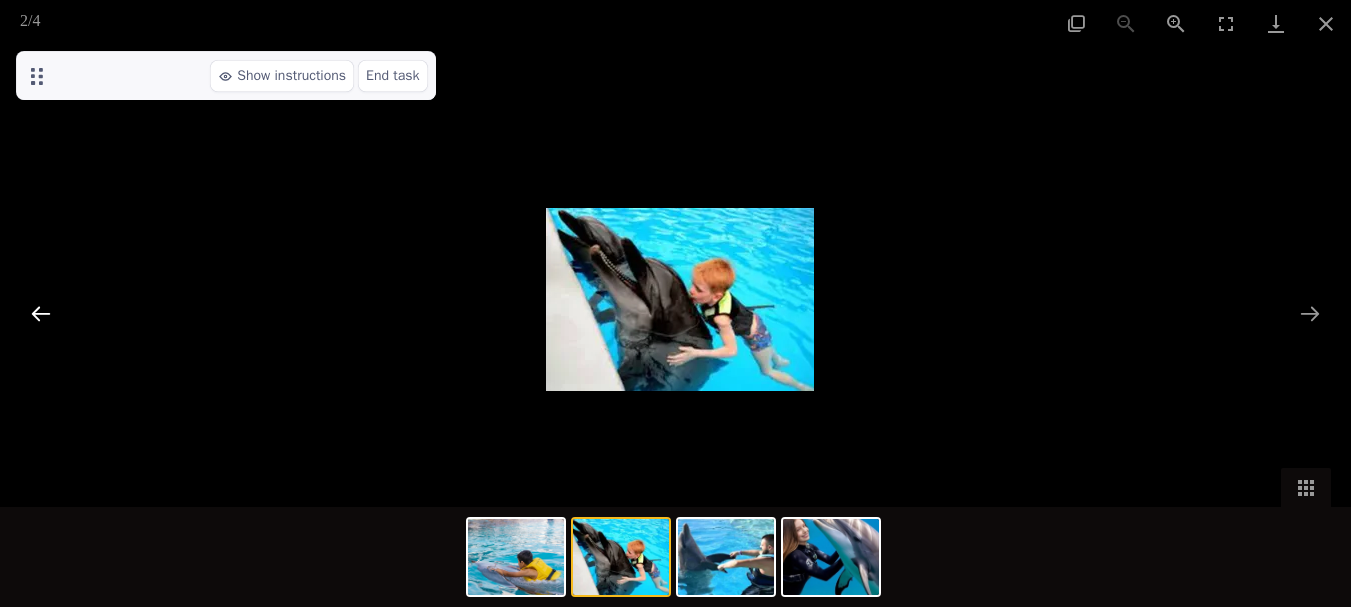 click at bounding box center (41, 313) 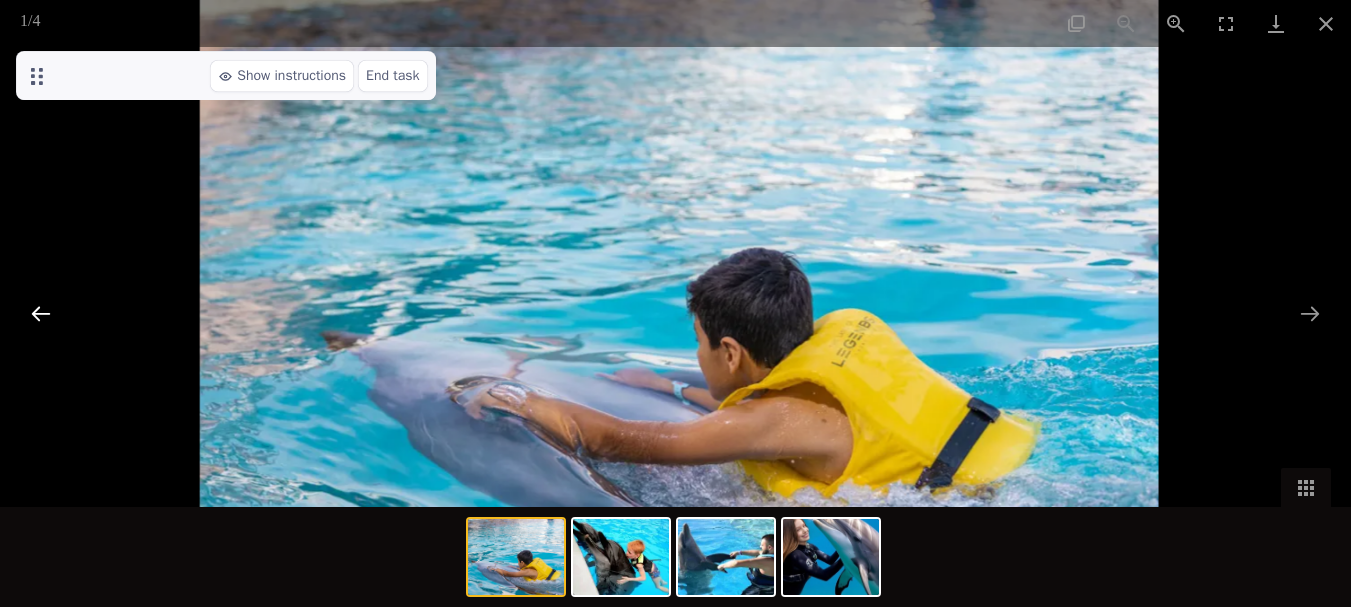 click at bounding box center [41, 313] 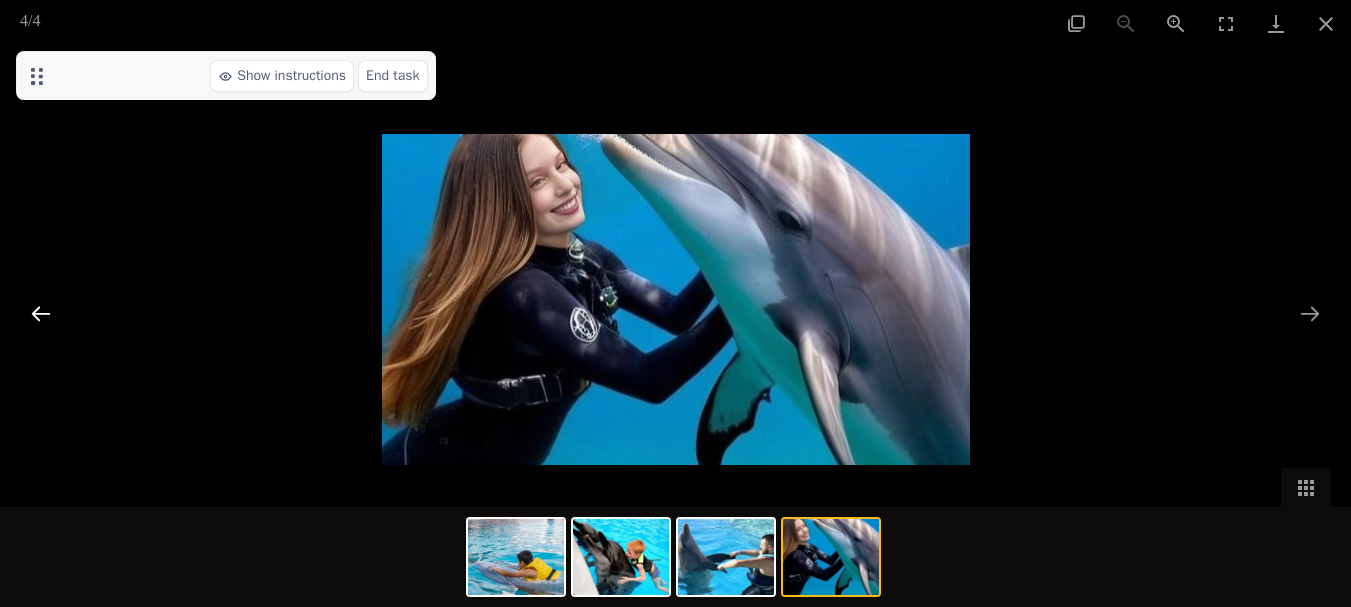 click at bounding box center (41, 313) 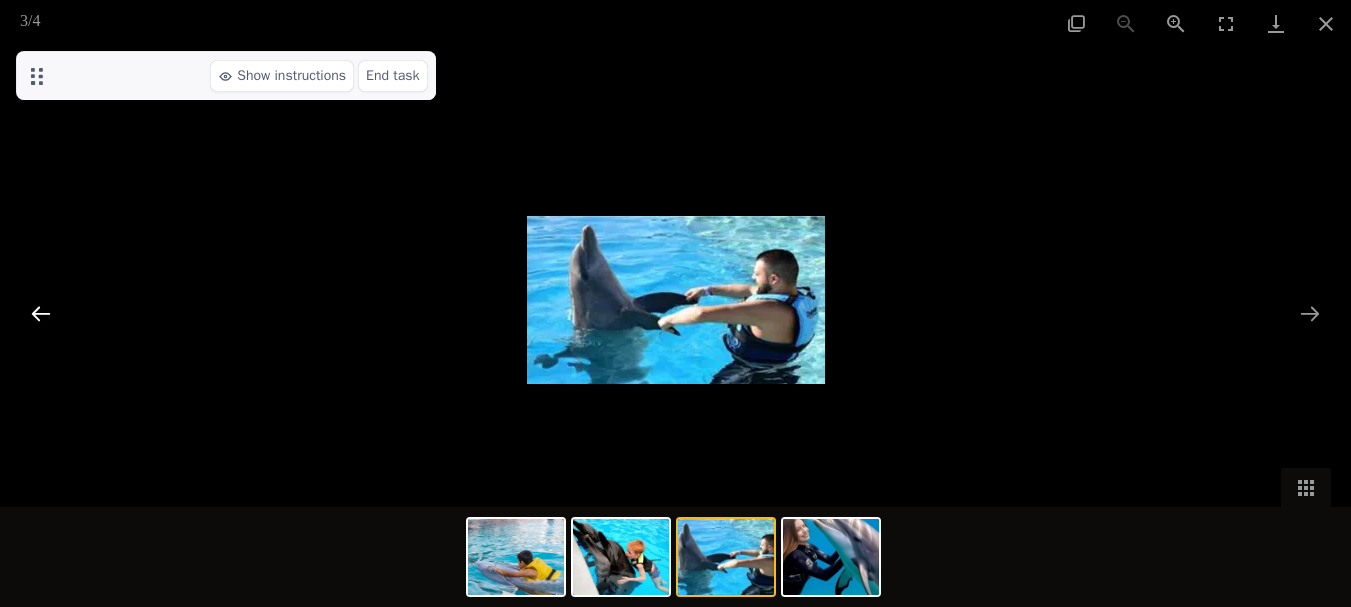 click at bounding box center (41, 313) 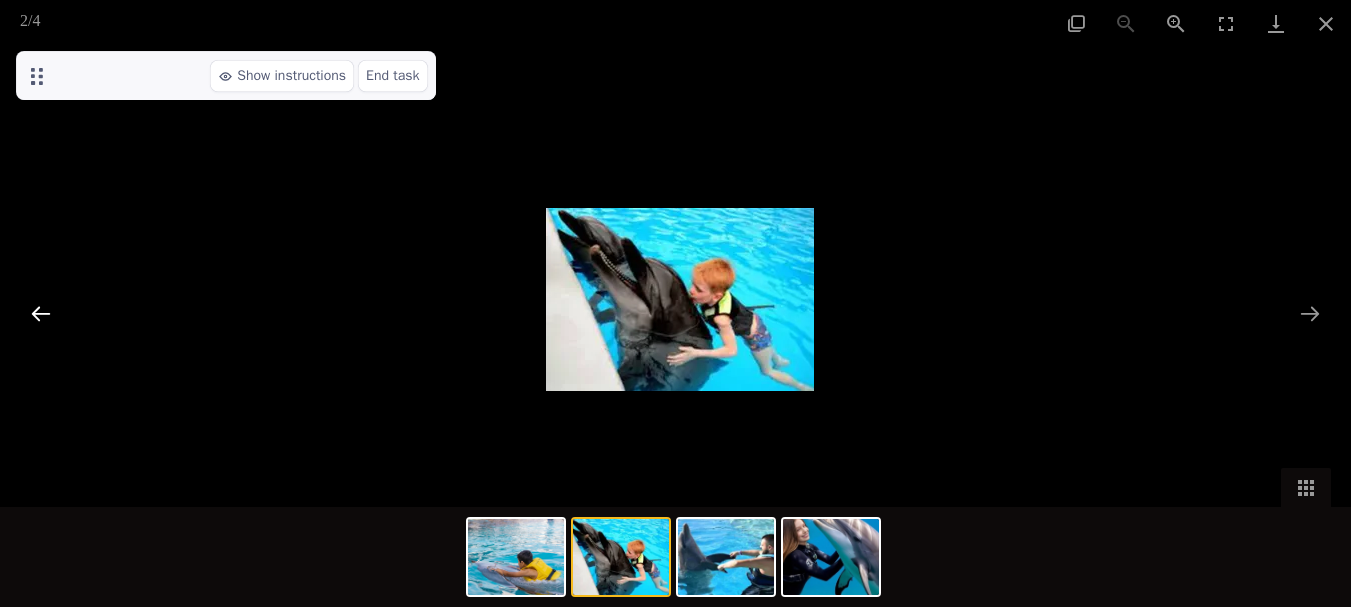 click at bounding box center (41, 313) 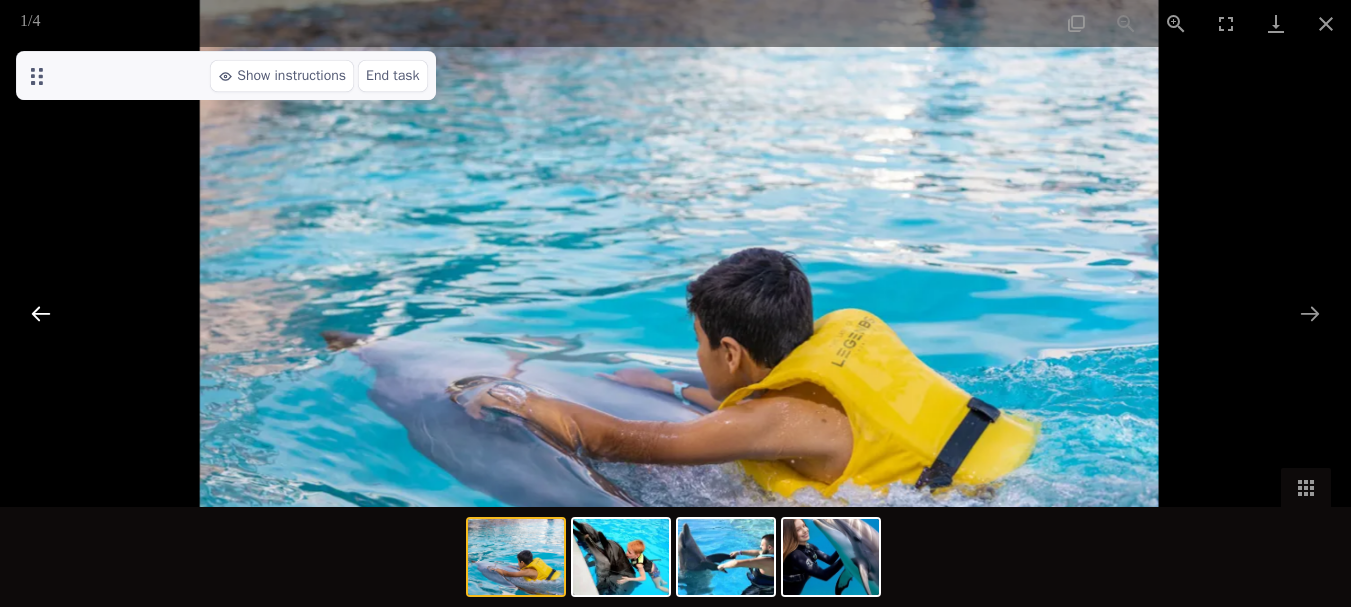 click at bounding box center [41, 313] 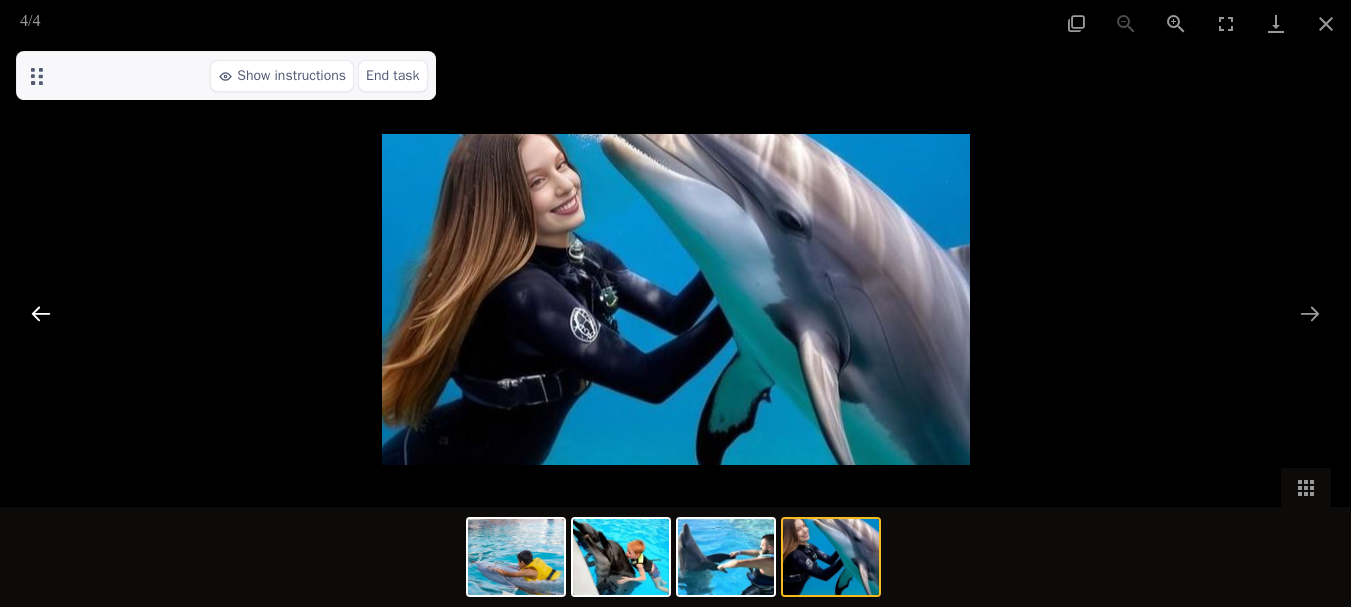 click at bounding box center [41, 313] 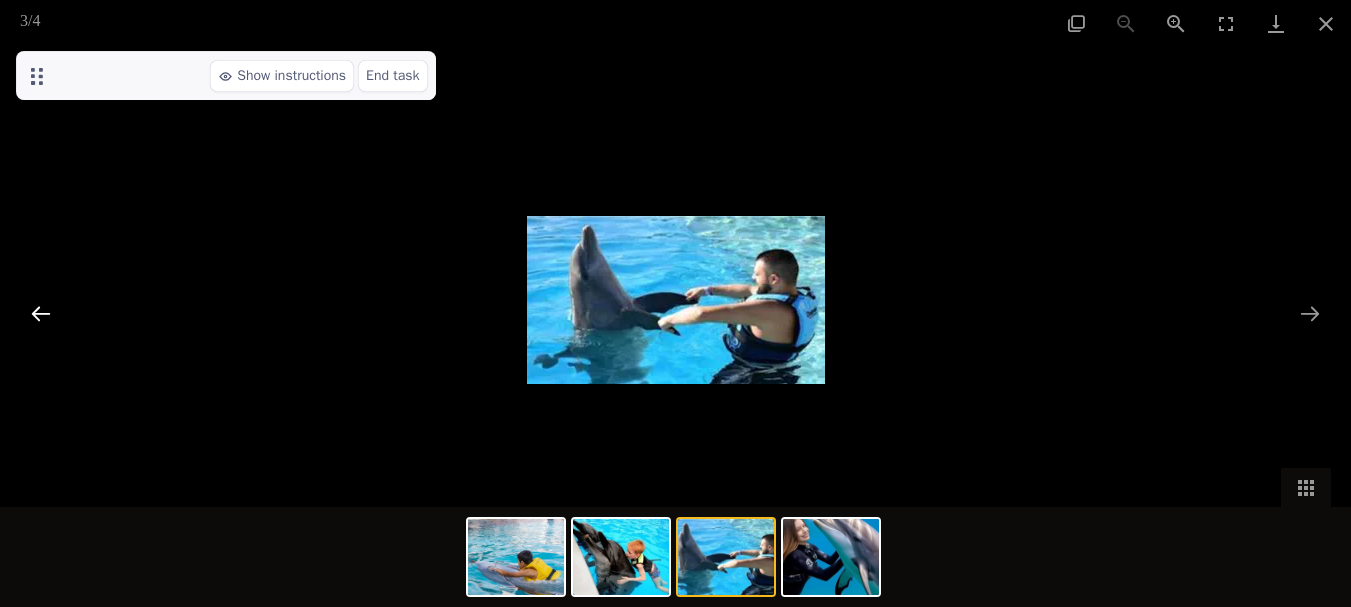 click at bounding box center [41, 313] 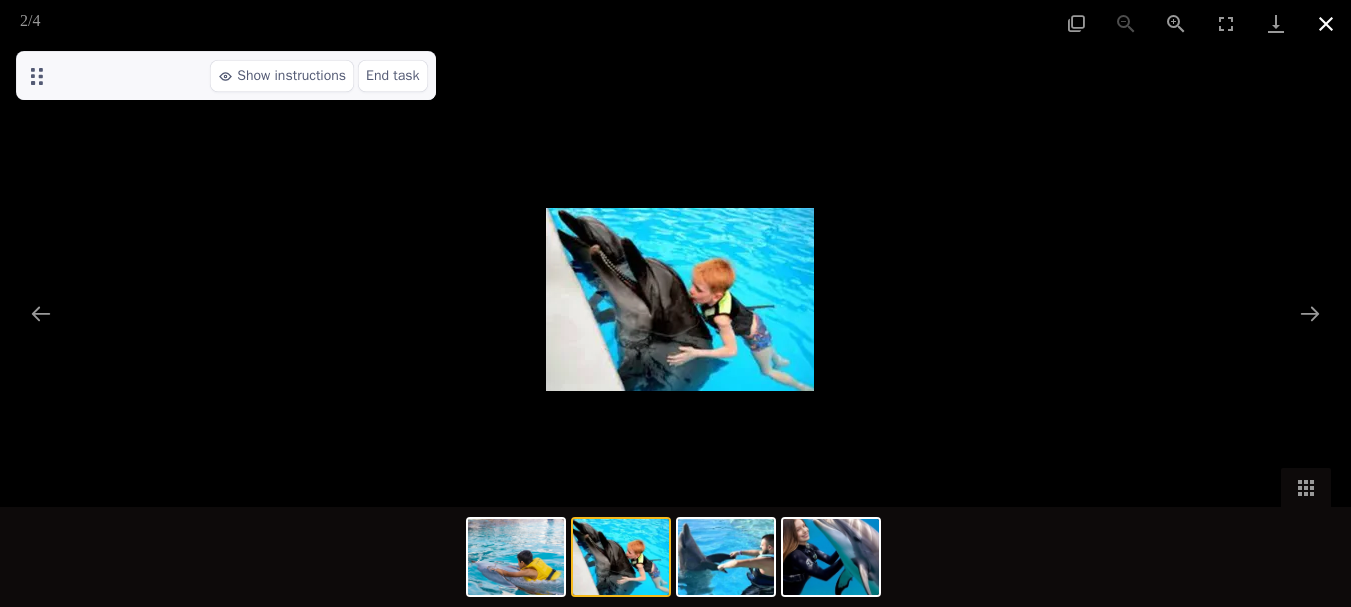 click at bounding box center (1326, 23) 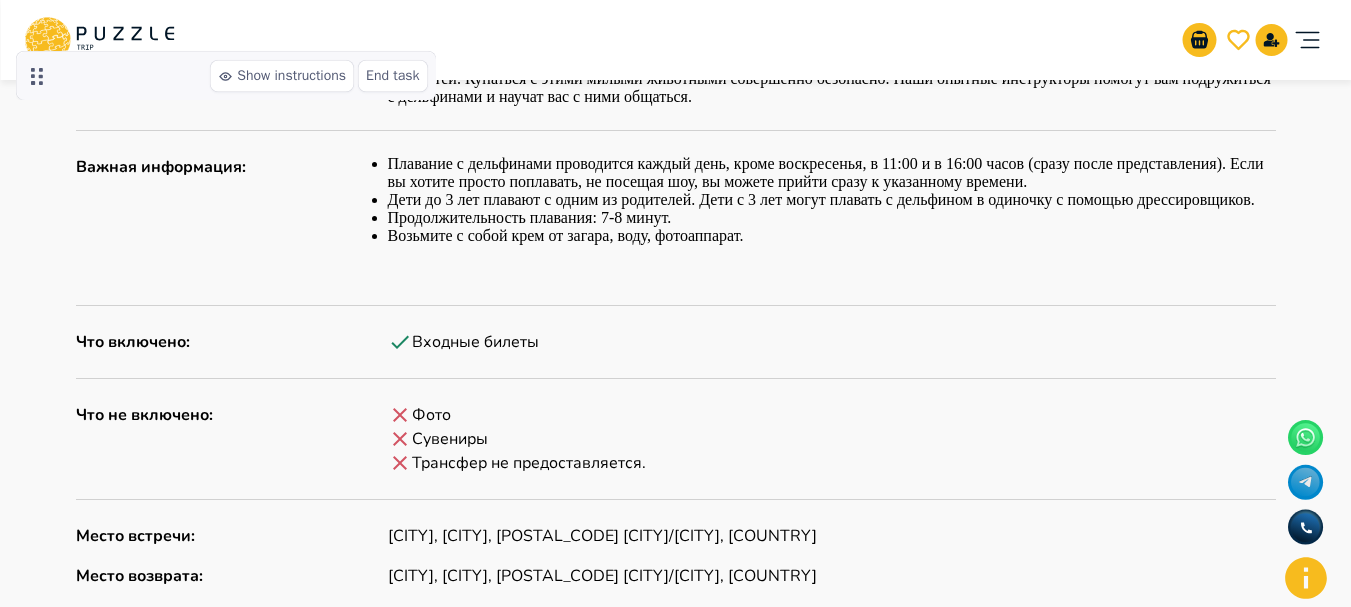 scroll, scrollTop: 1793, scrollLeft: 0, axis: vertical 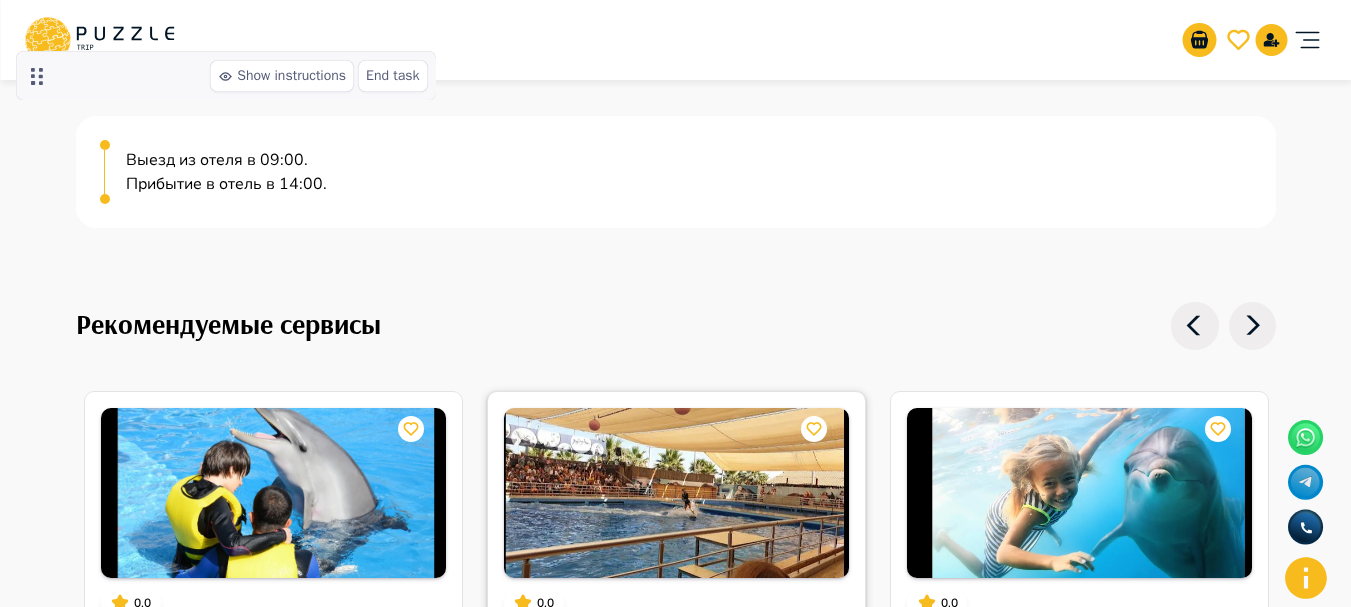 click at bounding box center (676, 493) 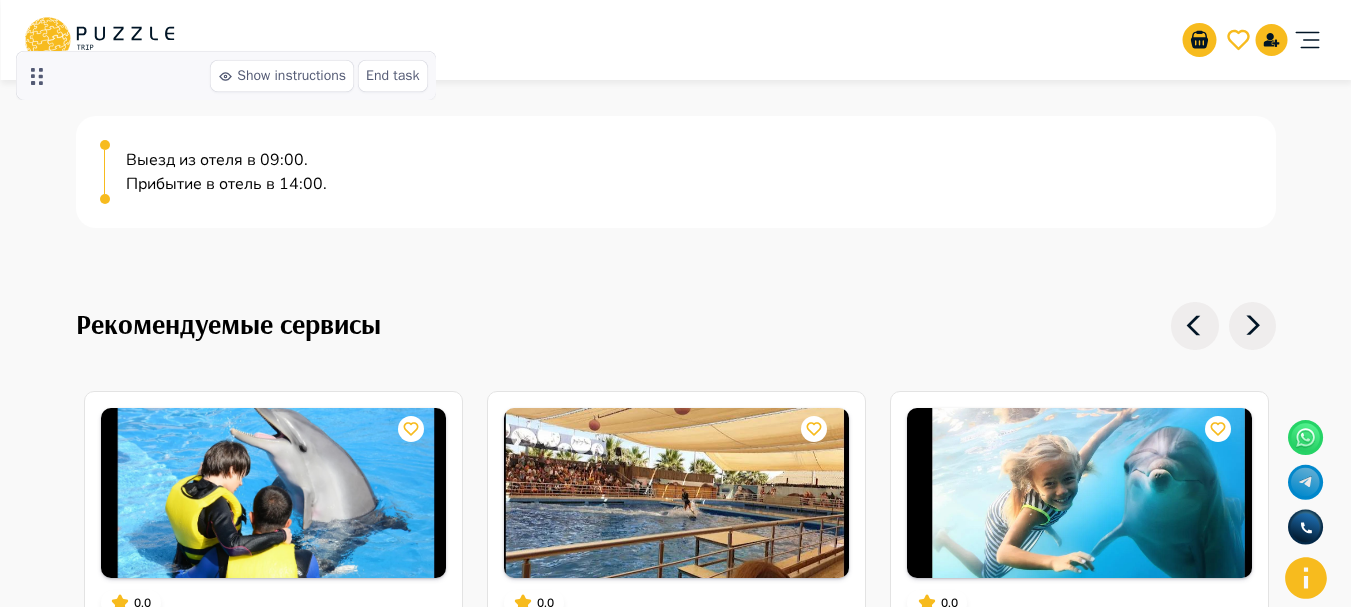 scroll, scrollTop: 2324, scrollLeft: 0, axis: vertical 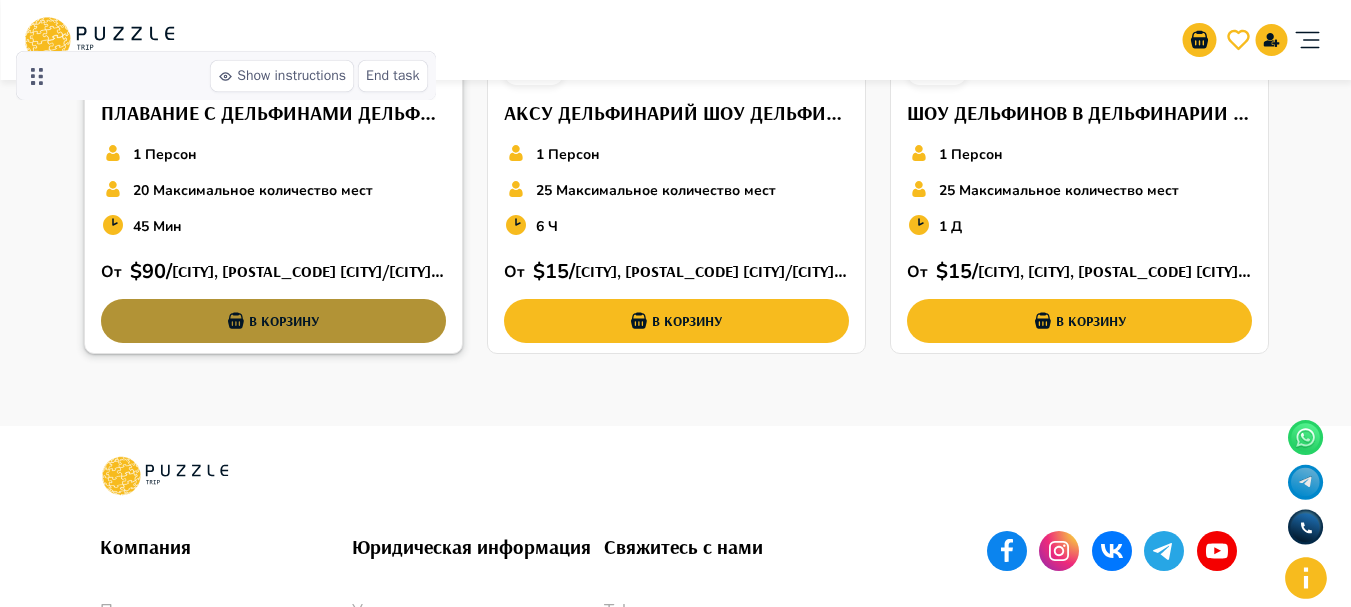 click on "В корзину" at bounding box center [273, 321] 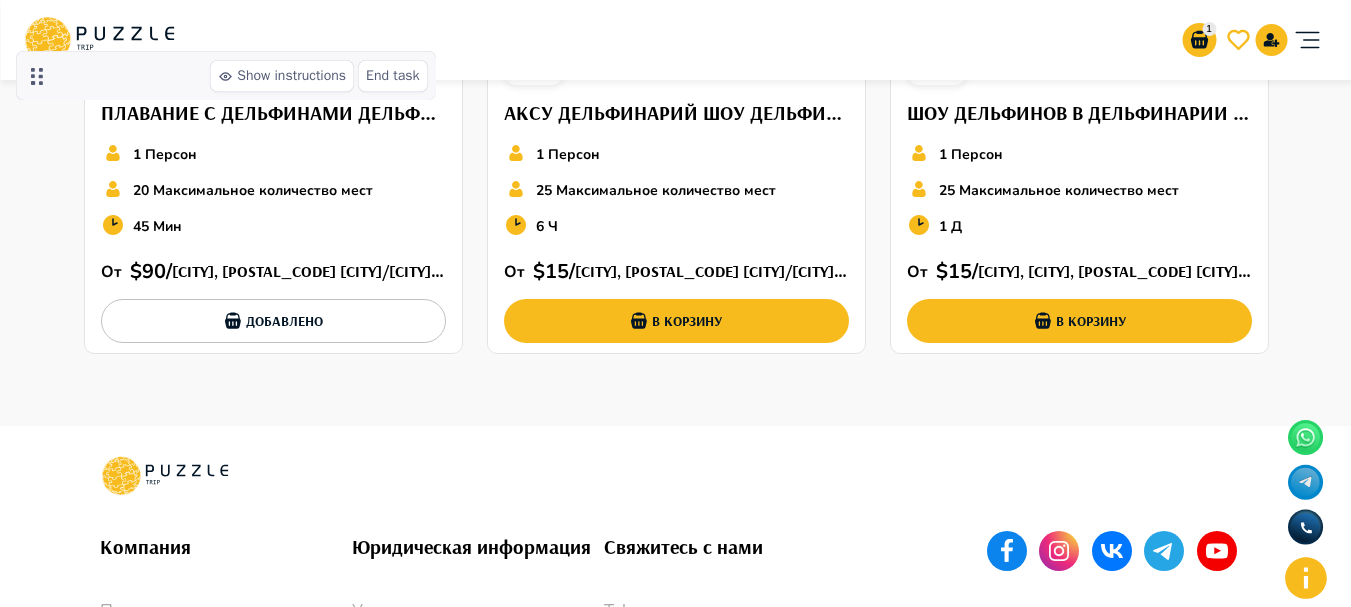 scroll, scrollTop: 1793, scrollLeft: 0, axis: vertical 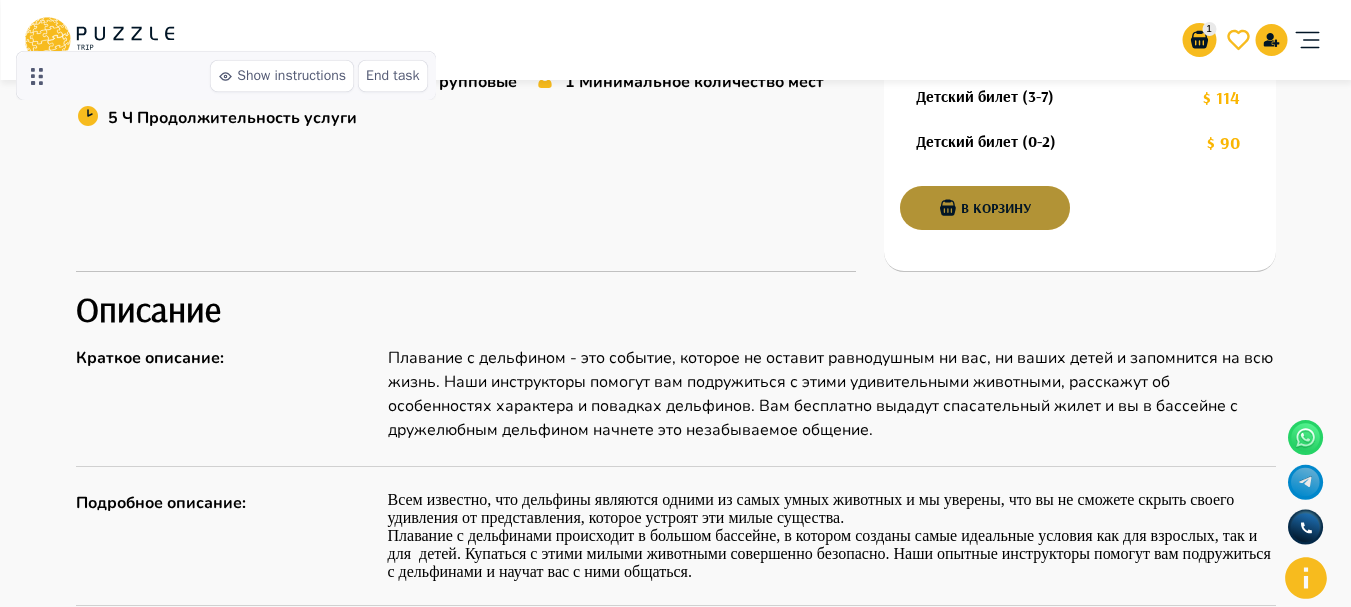 click on "В корзину" at bounding box center [985, 208] 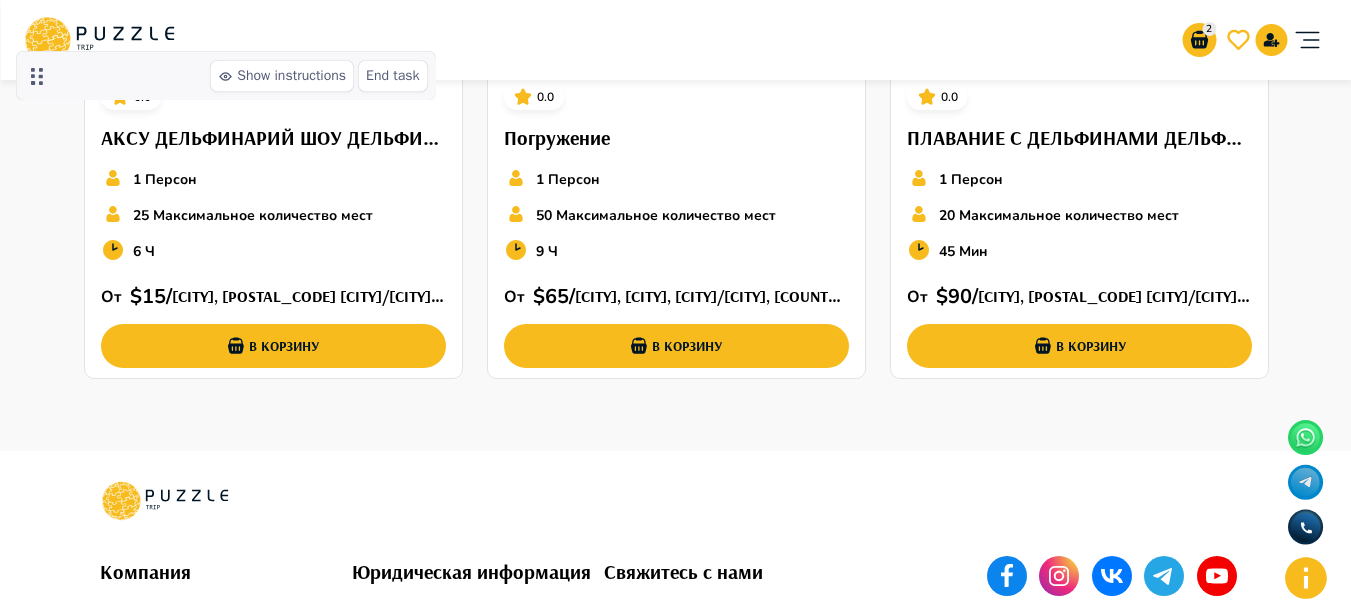 scroll, scrollTop: 2324, scrollLeft: 0, axis: vertical 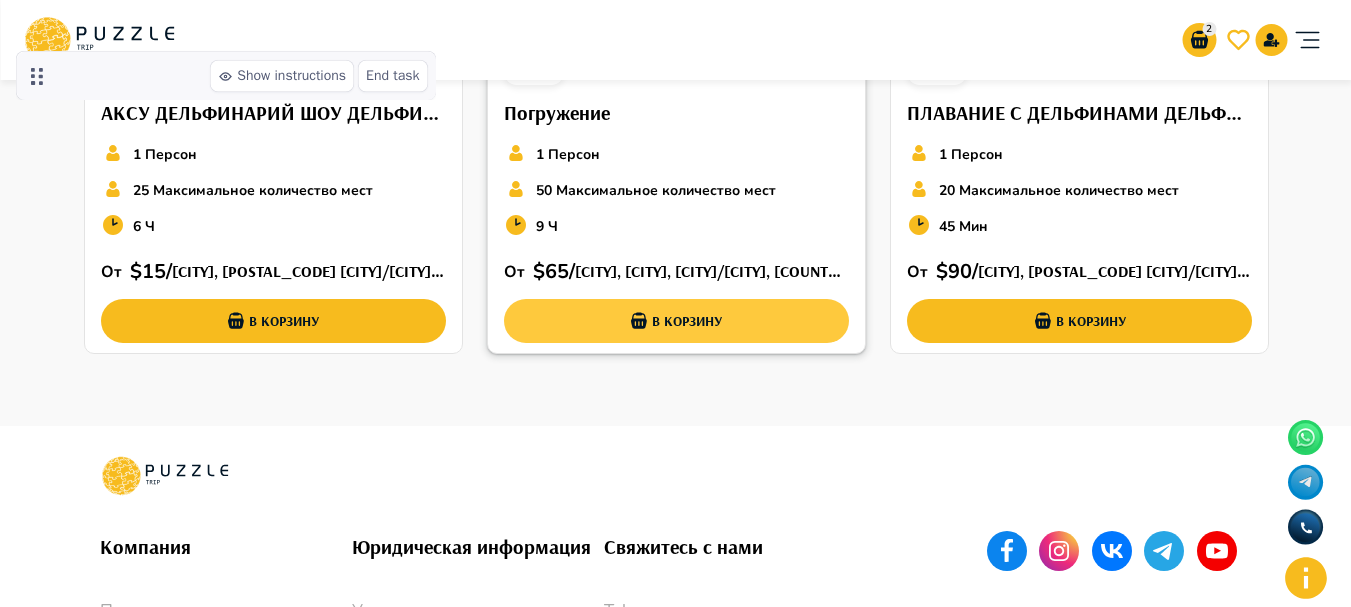 click on "В корзину" at bounding box center (676, 321) 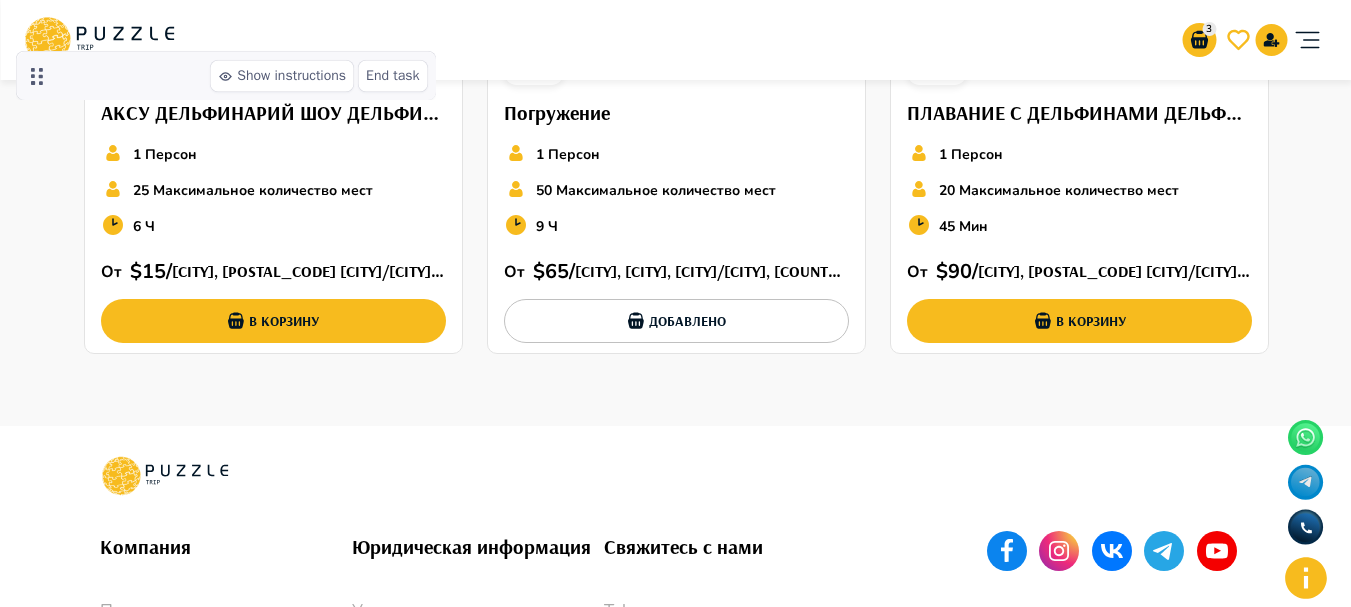 scroll, scrollTop: 1793, scrollLeft: 0, axis: vertical 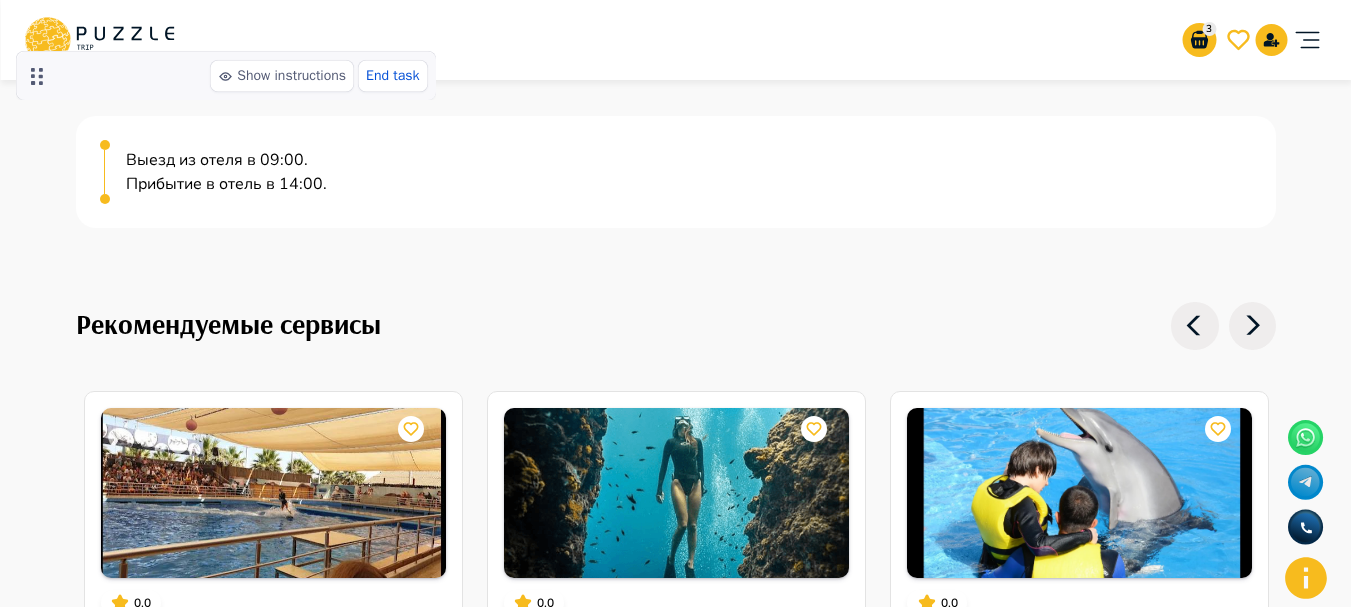 click on "End task" at bounding box center [392, 76] 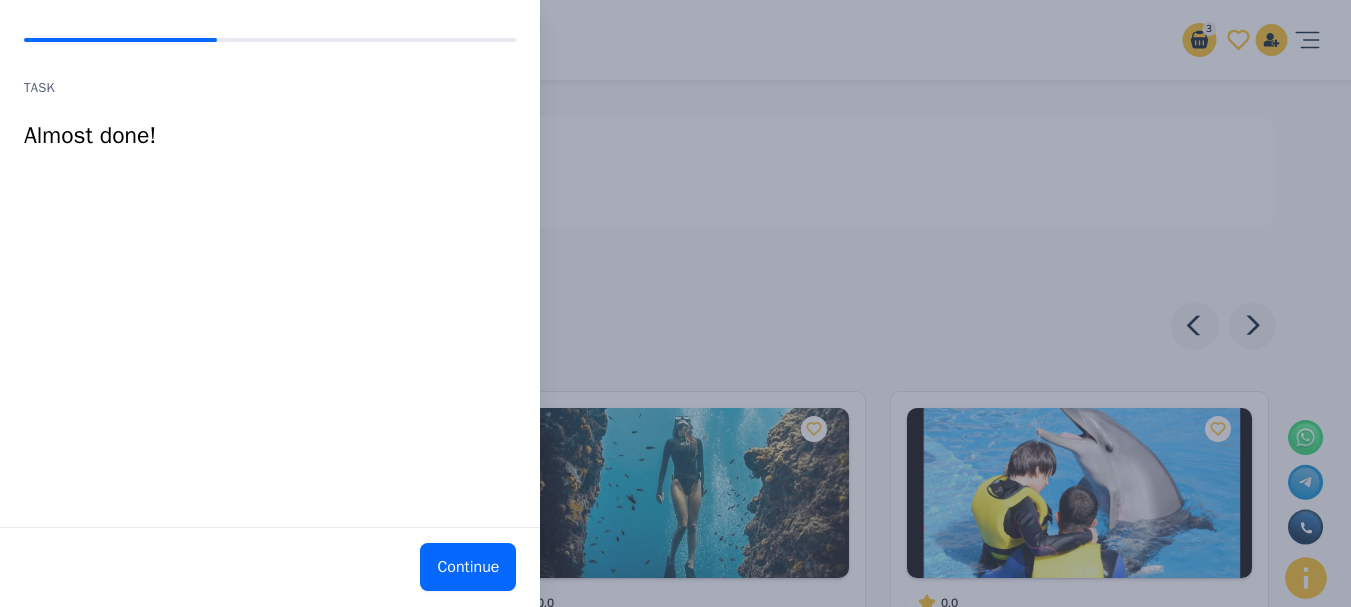 click on "Continue" at bounding box center [468, 567] 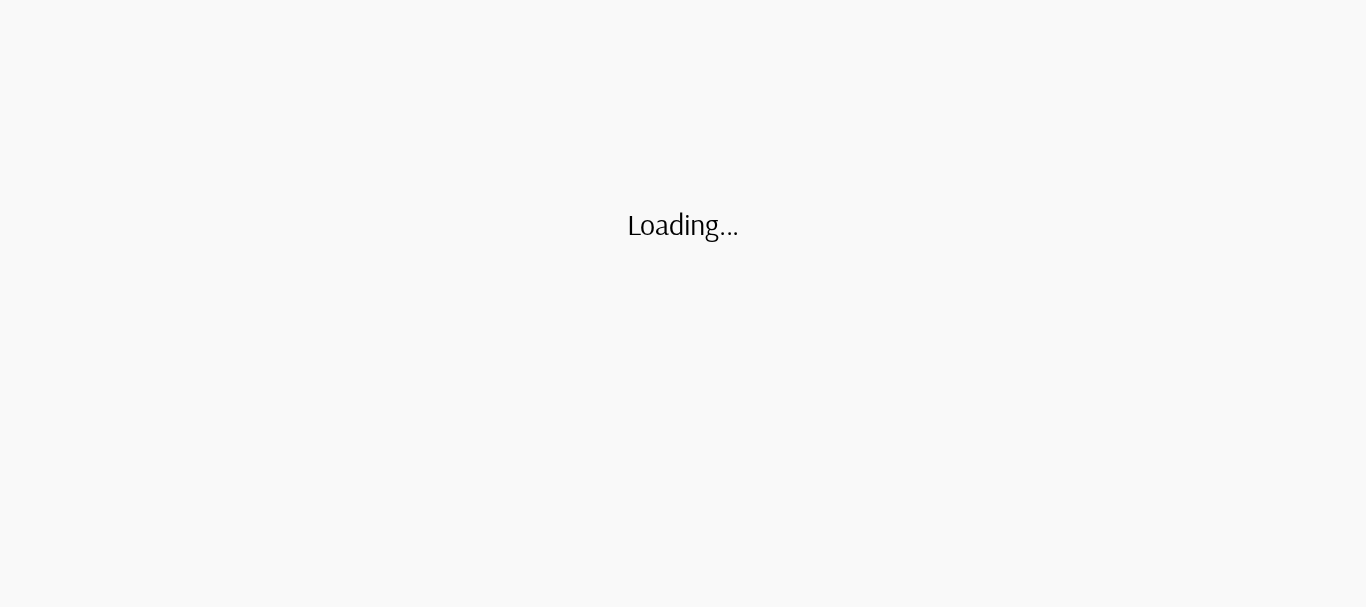 scroll, scrollTop: 0, scrollLeft: 0, axis: both 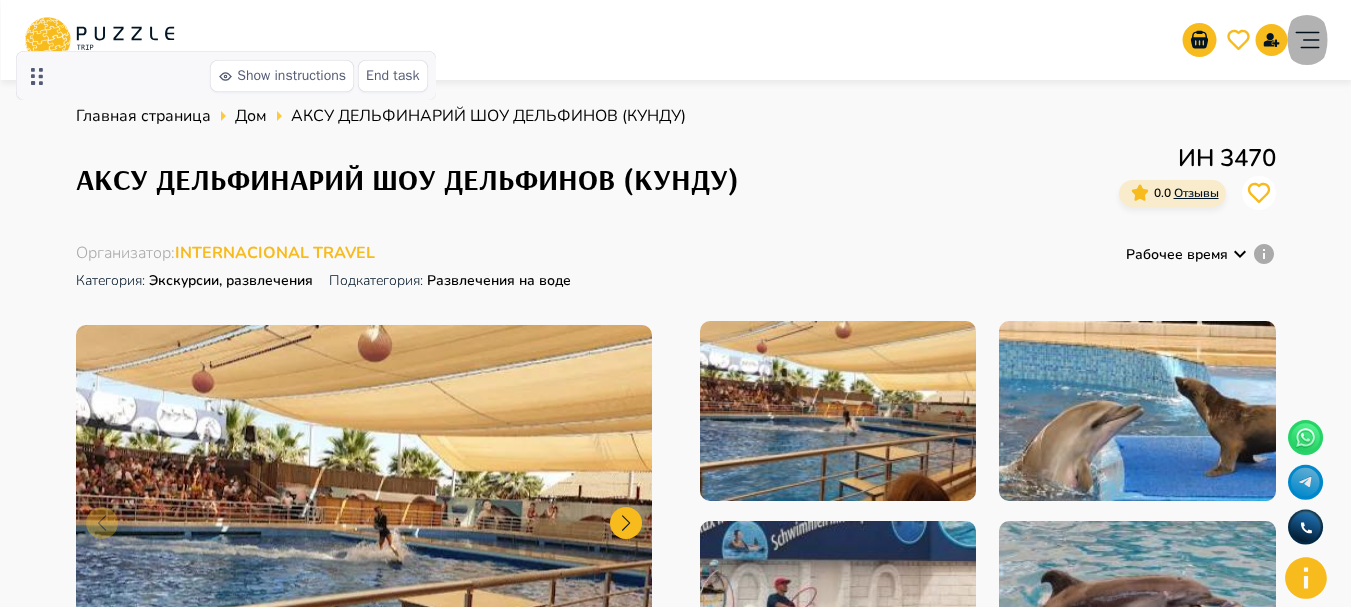 click 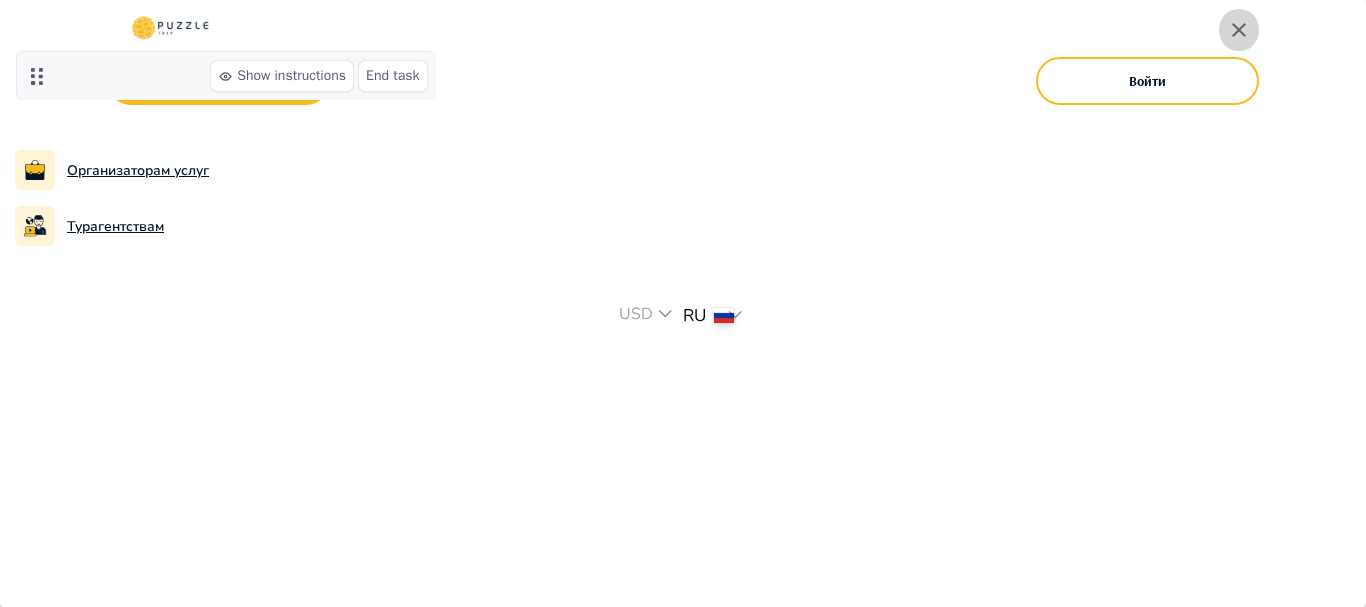 click 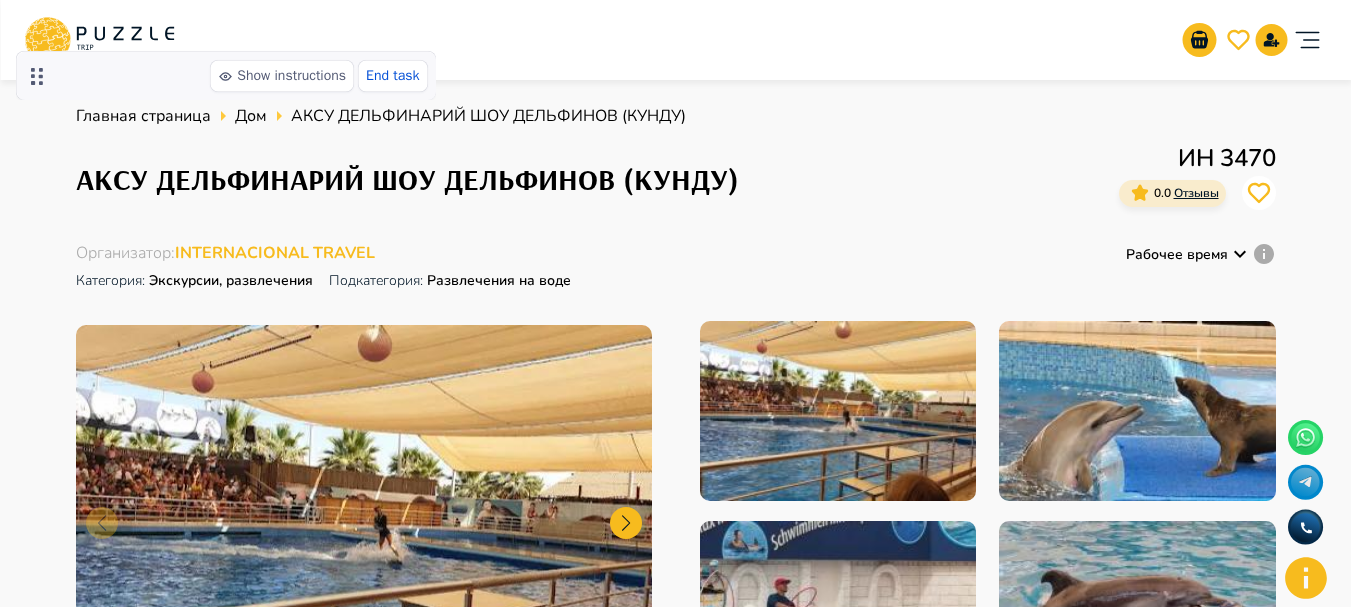 click on "End task" at bounding box center (392, 76) 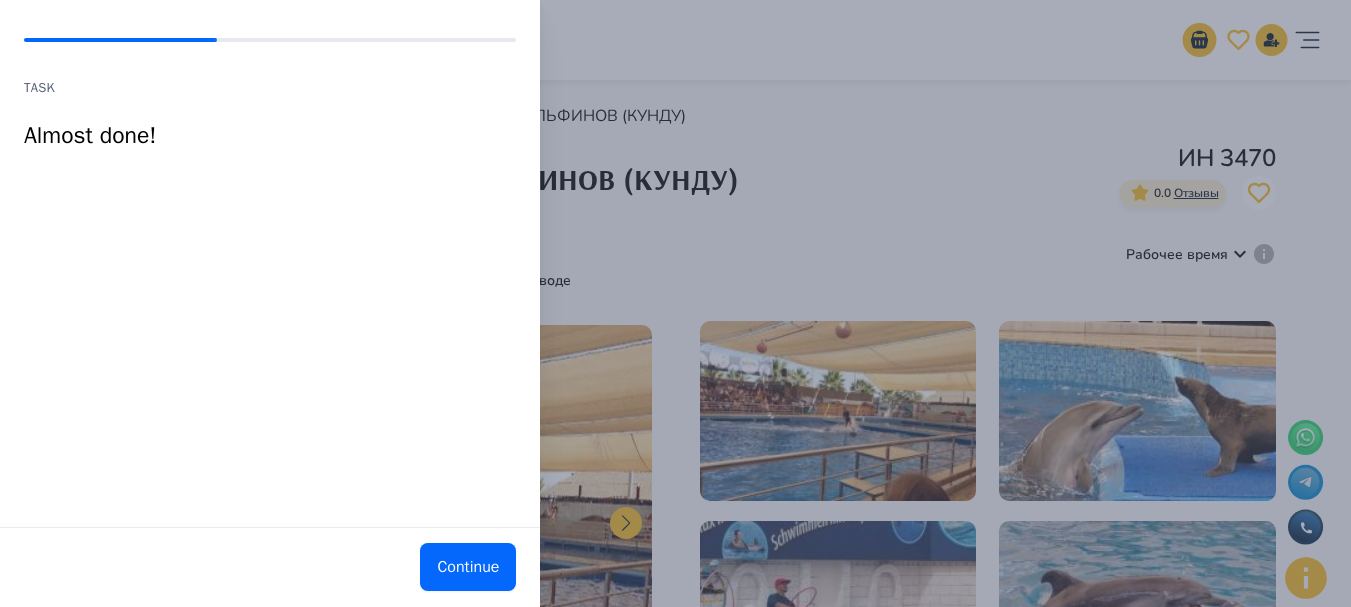 click on "Continue" at bounding box center [468, 567] 